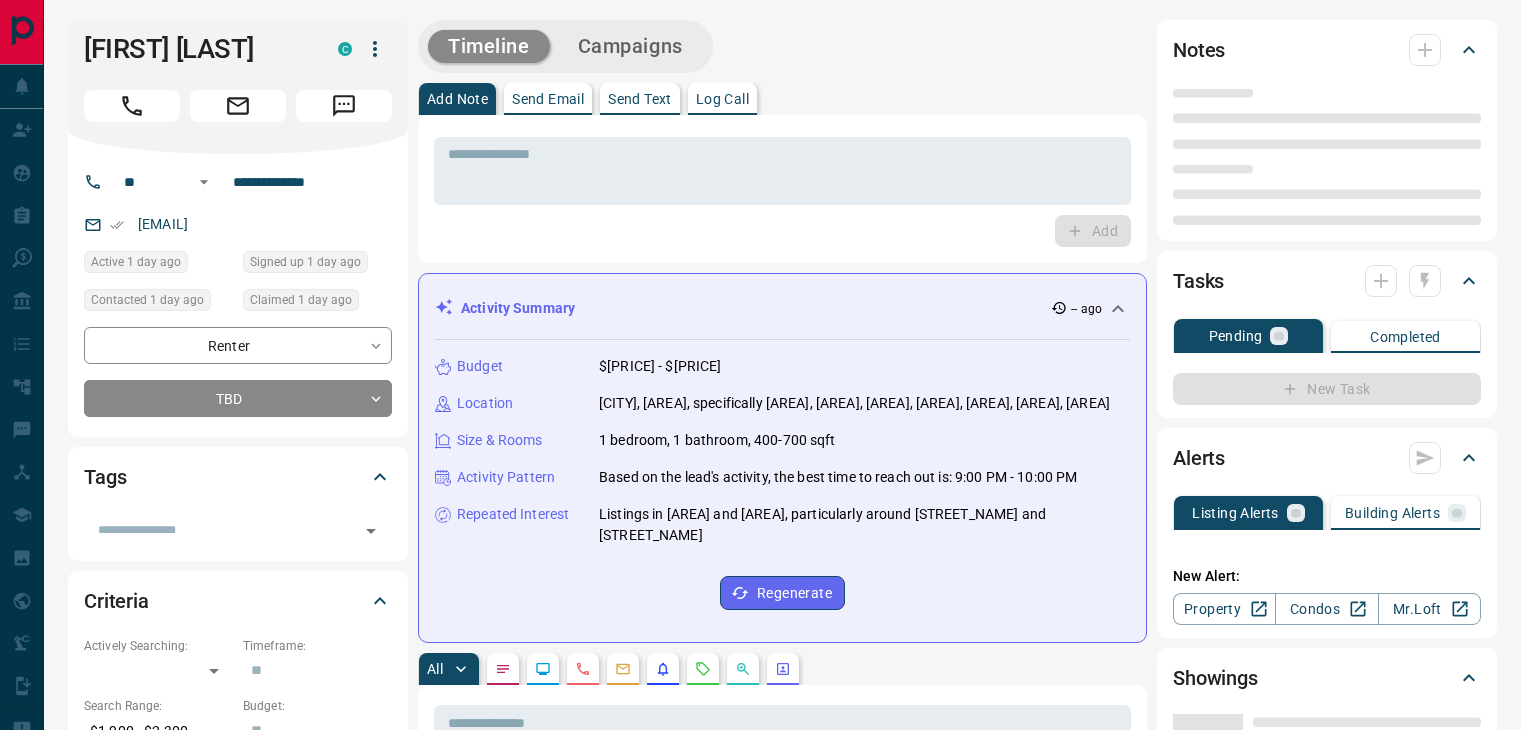 scroll, scrollTop: 0, scrollLeft: 0, axis: both 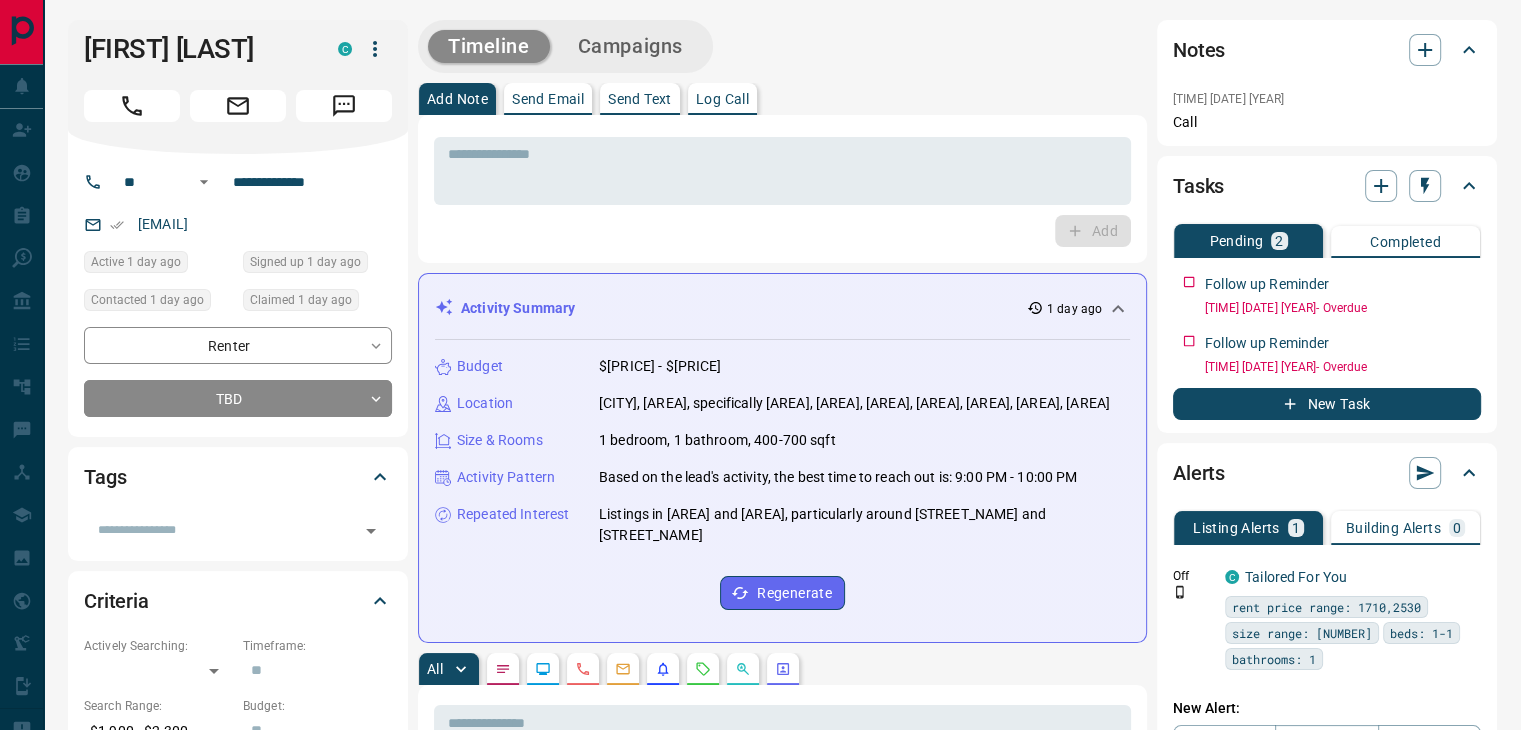 click on "Activity Summary 1 day ago" at bounding box center [770, 308] 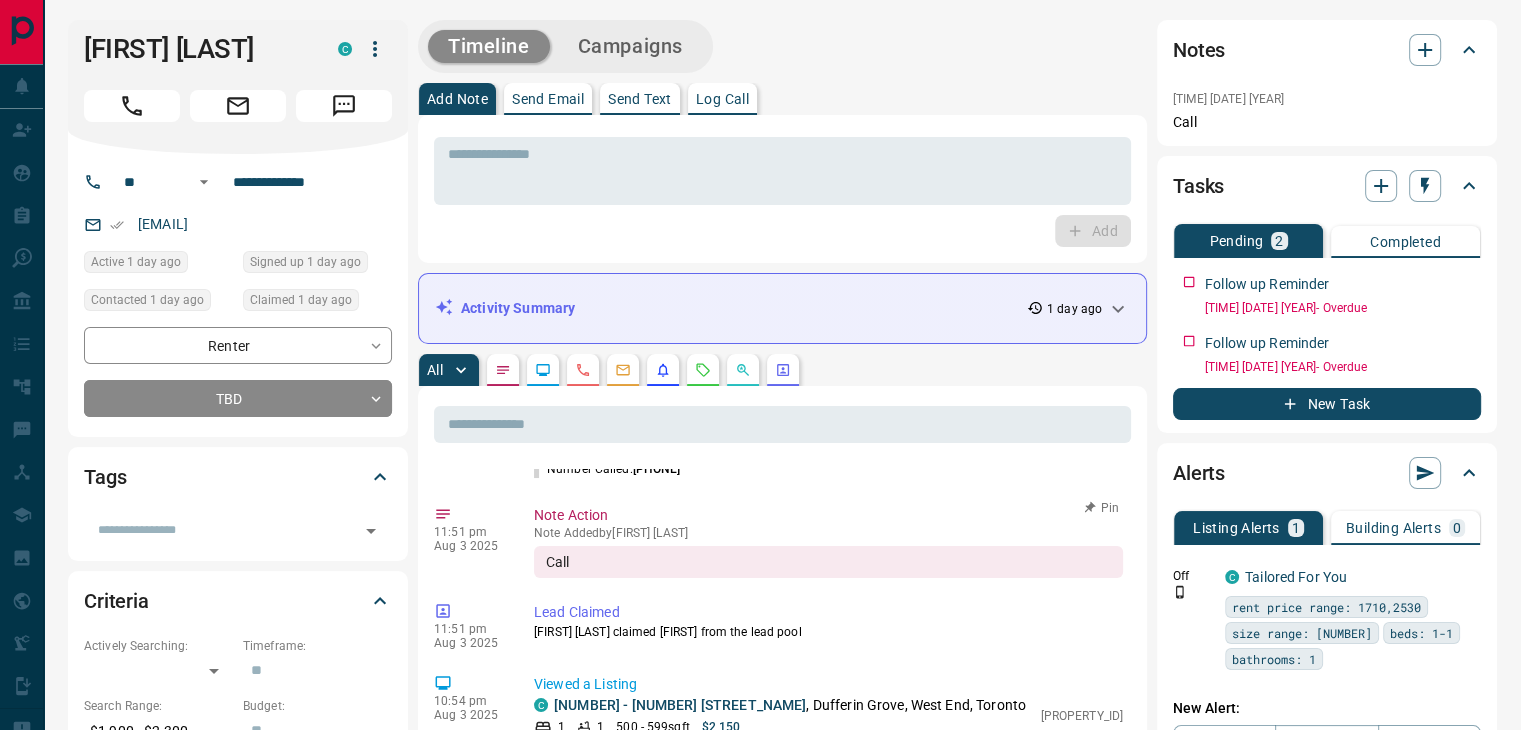 scroll, scrollTop: 200, scrollLeft: 0, axis: vertical 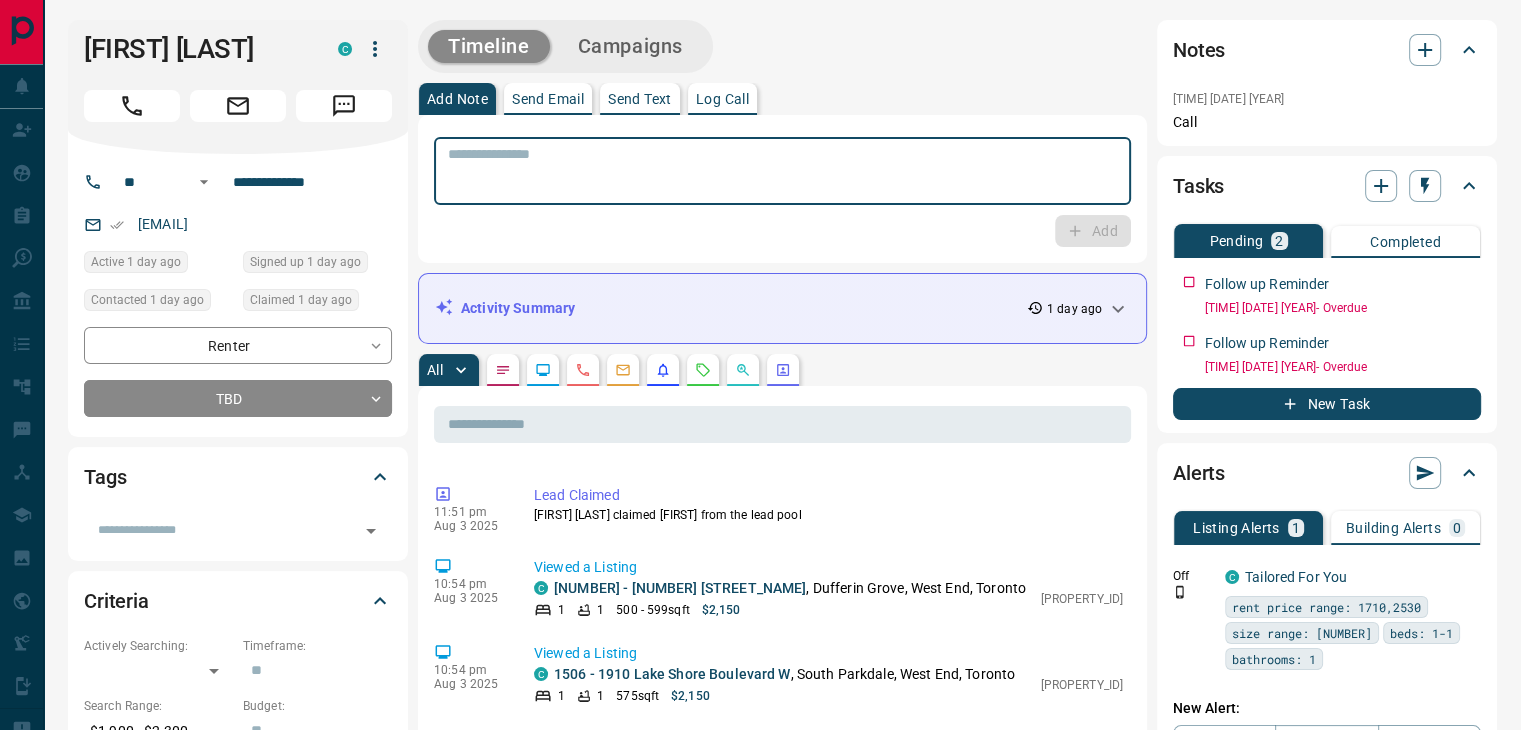 click at bounding box center (782, 171) 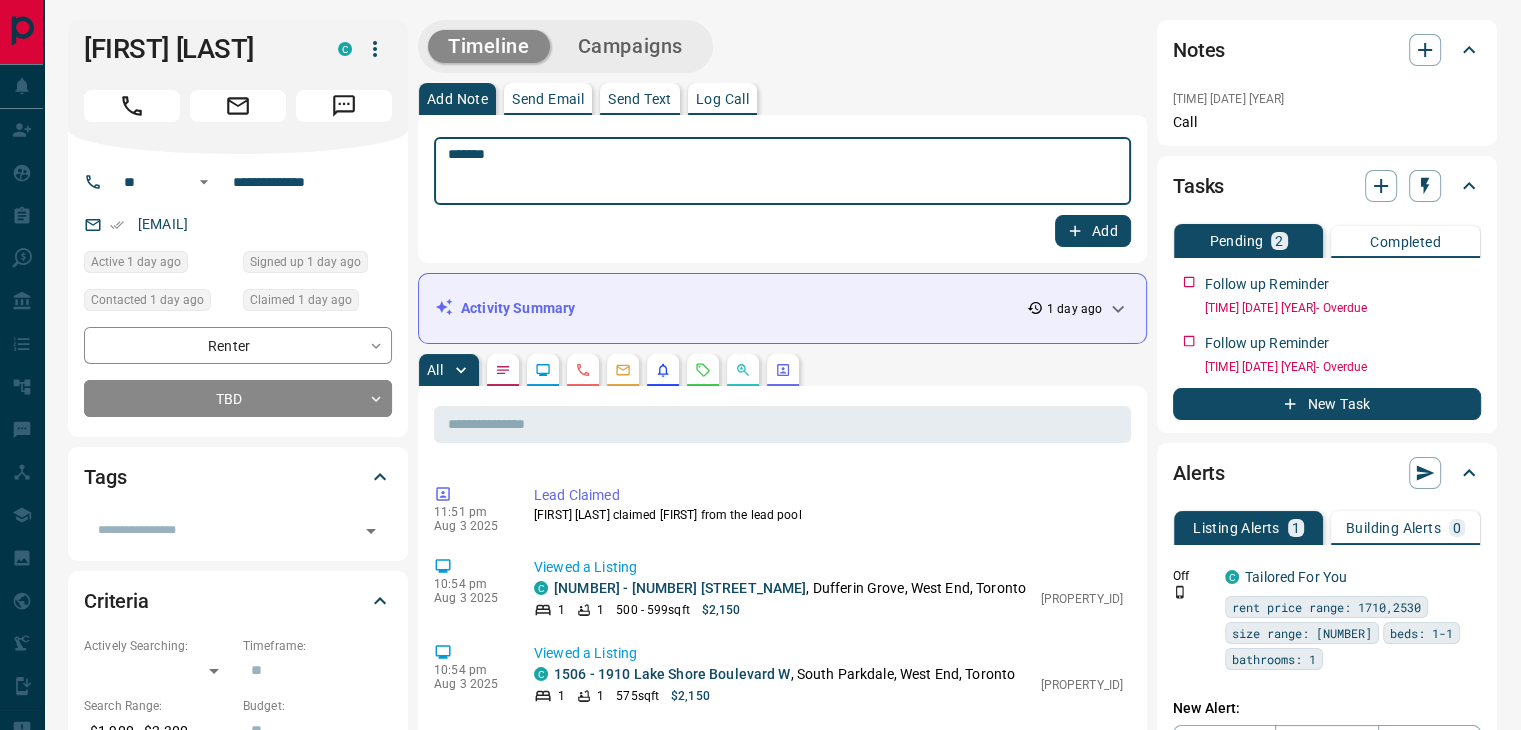 click at bounding box center (623, 370) 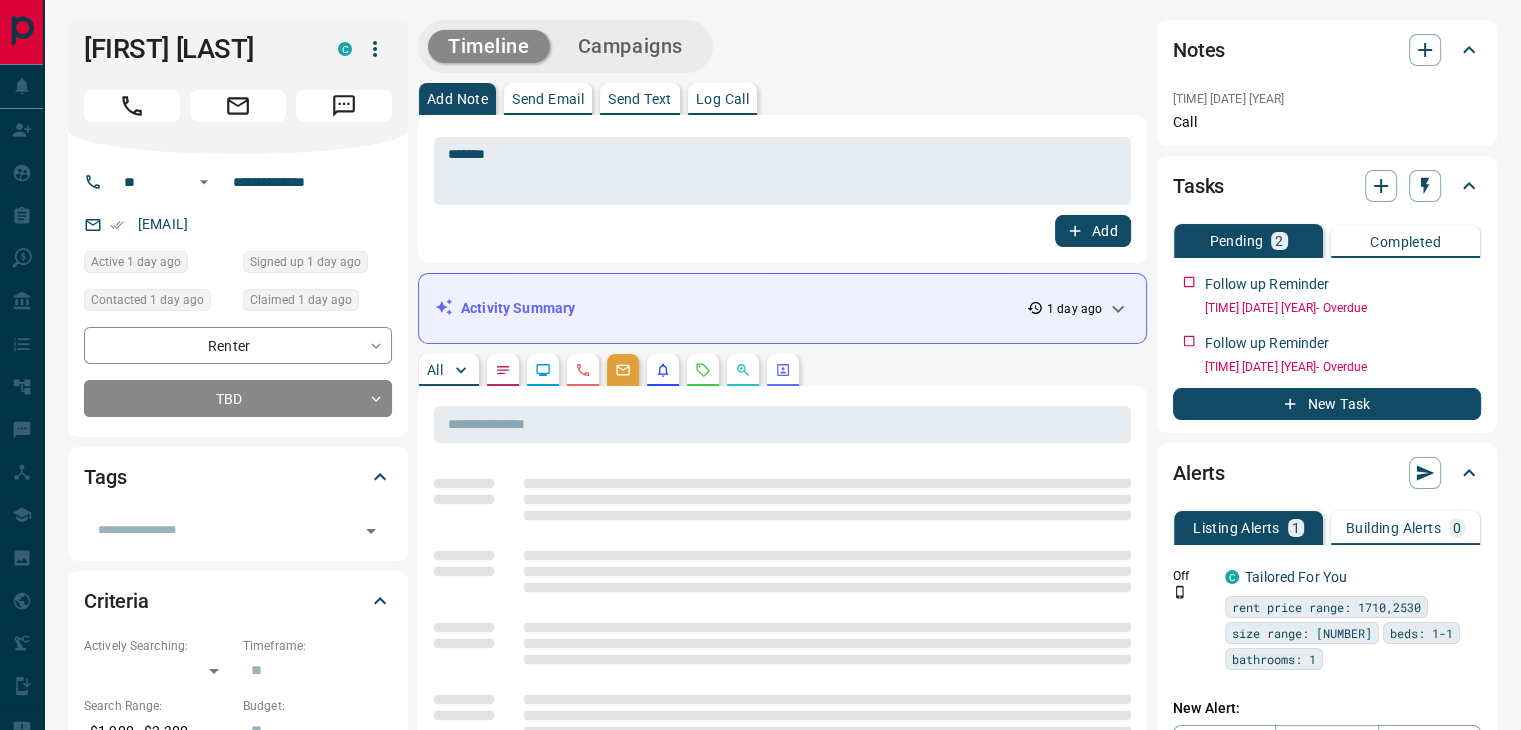 scroll, scrollTop: 0, scrollLeft: 0, axis: both 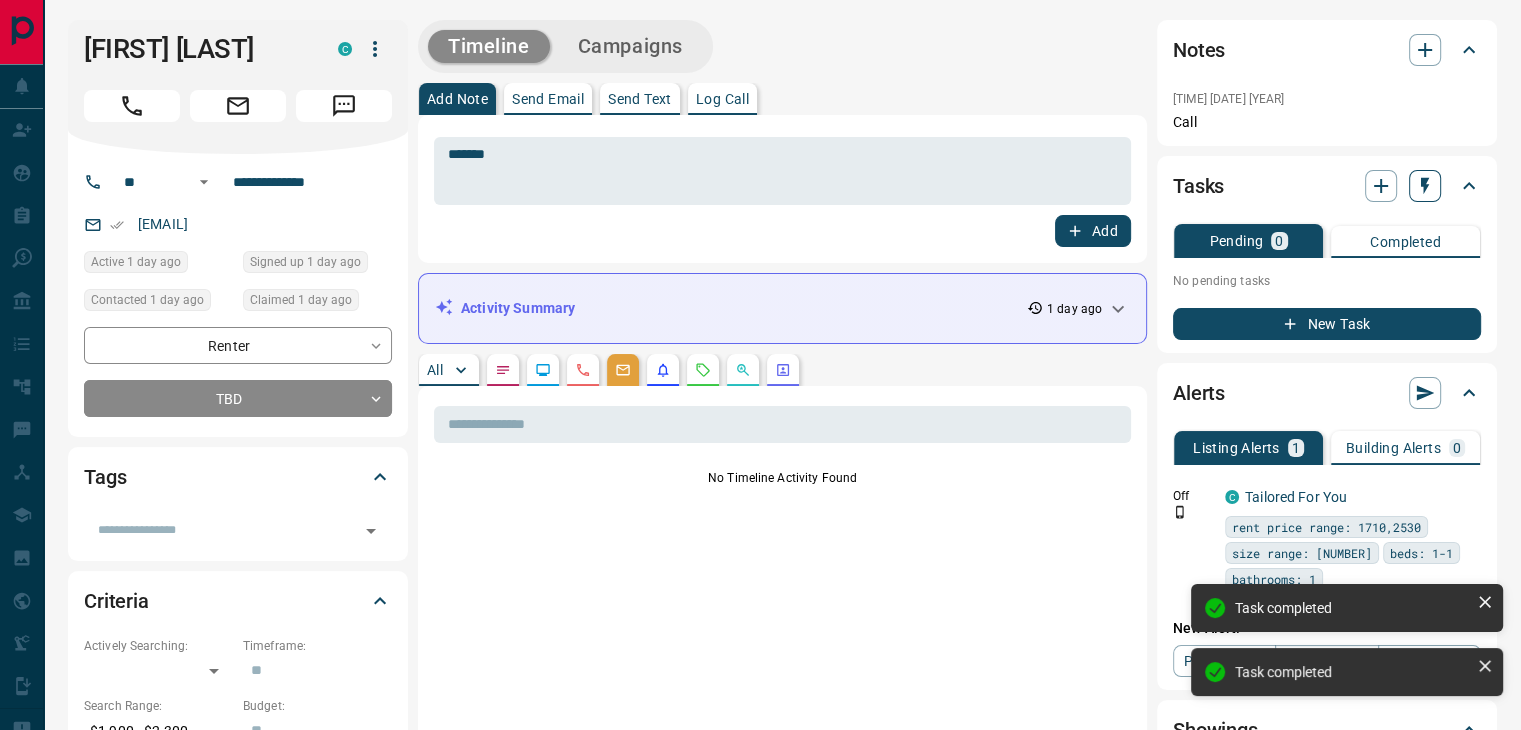 click 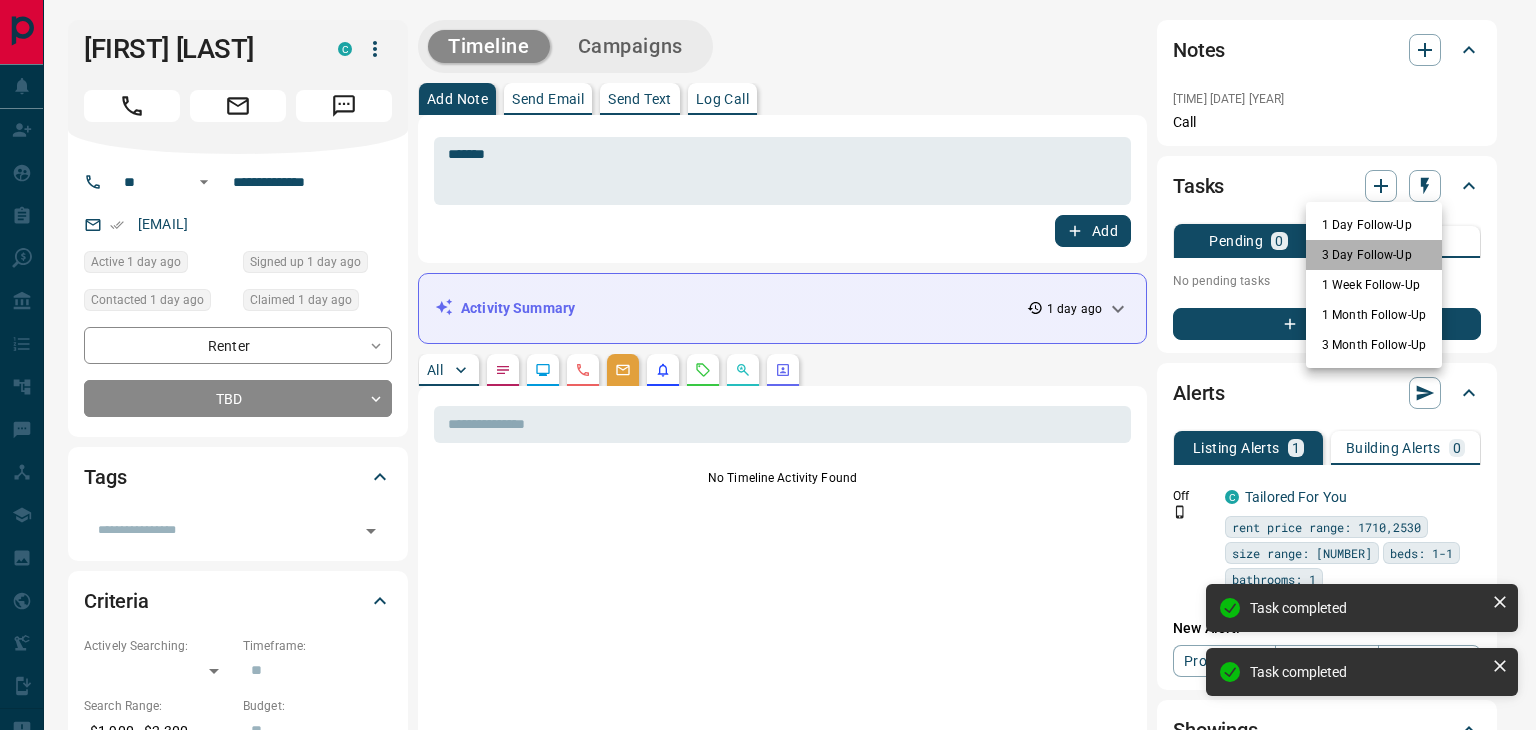 click on "3 Day Follow-Up" at bounding box center [1374, 255] 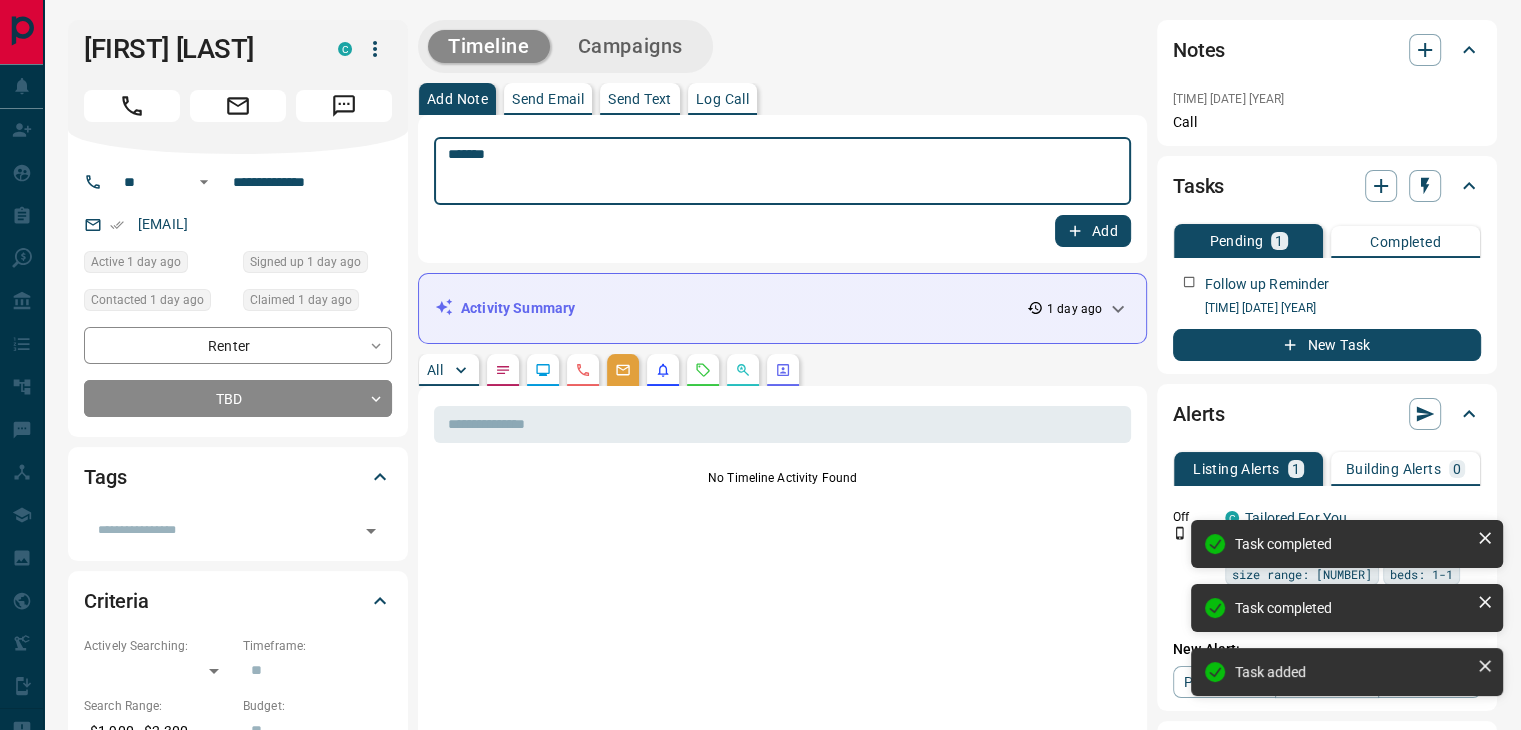 click on "******" at bounding box center [782, 171] 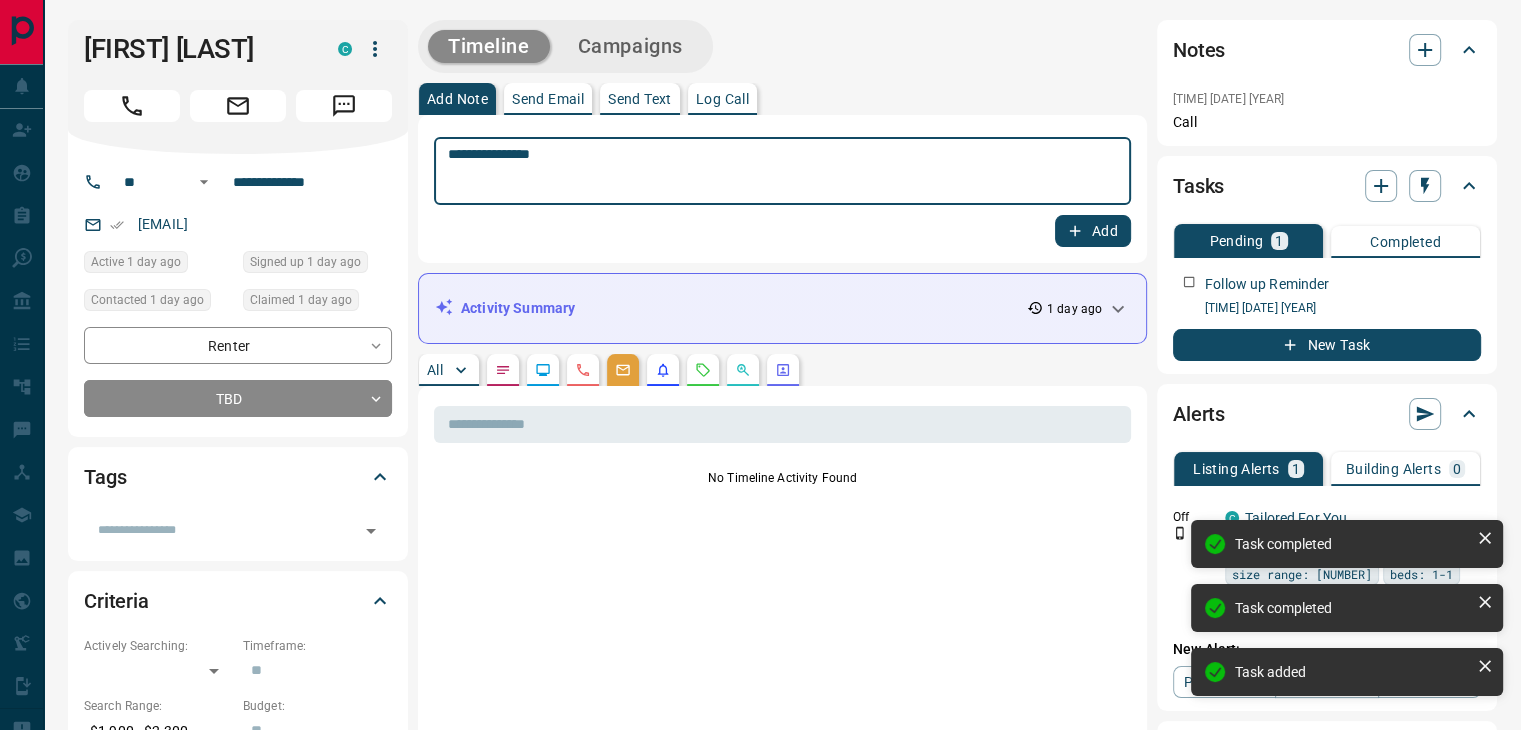 click on "**********" at bounding box center [782, 171] 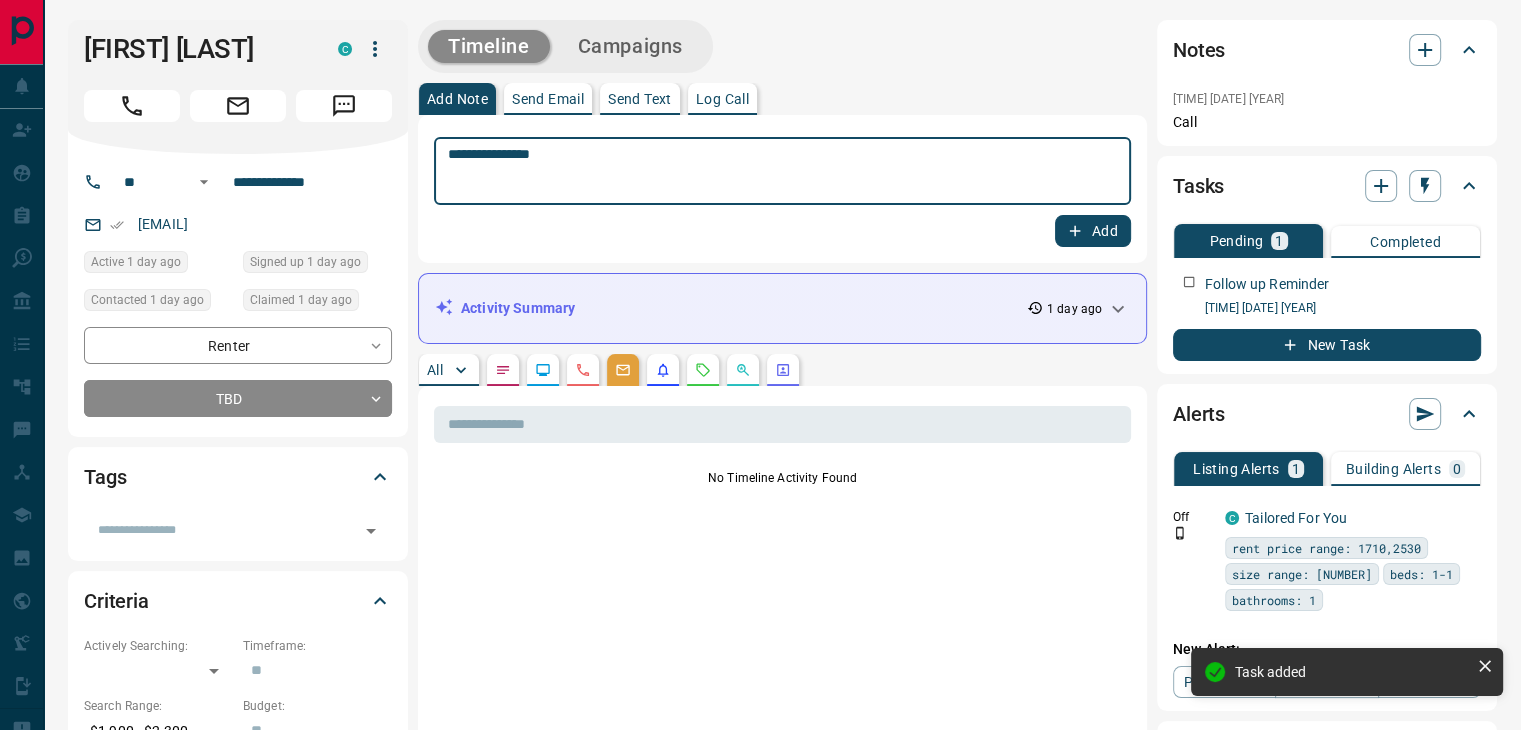 type on "**********" 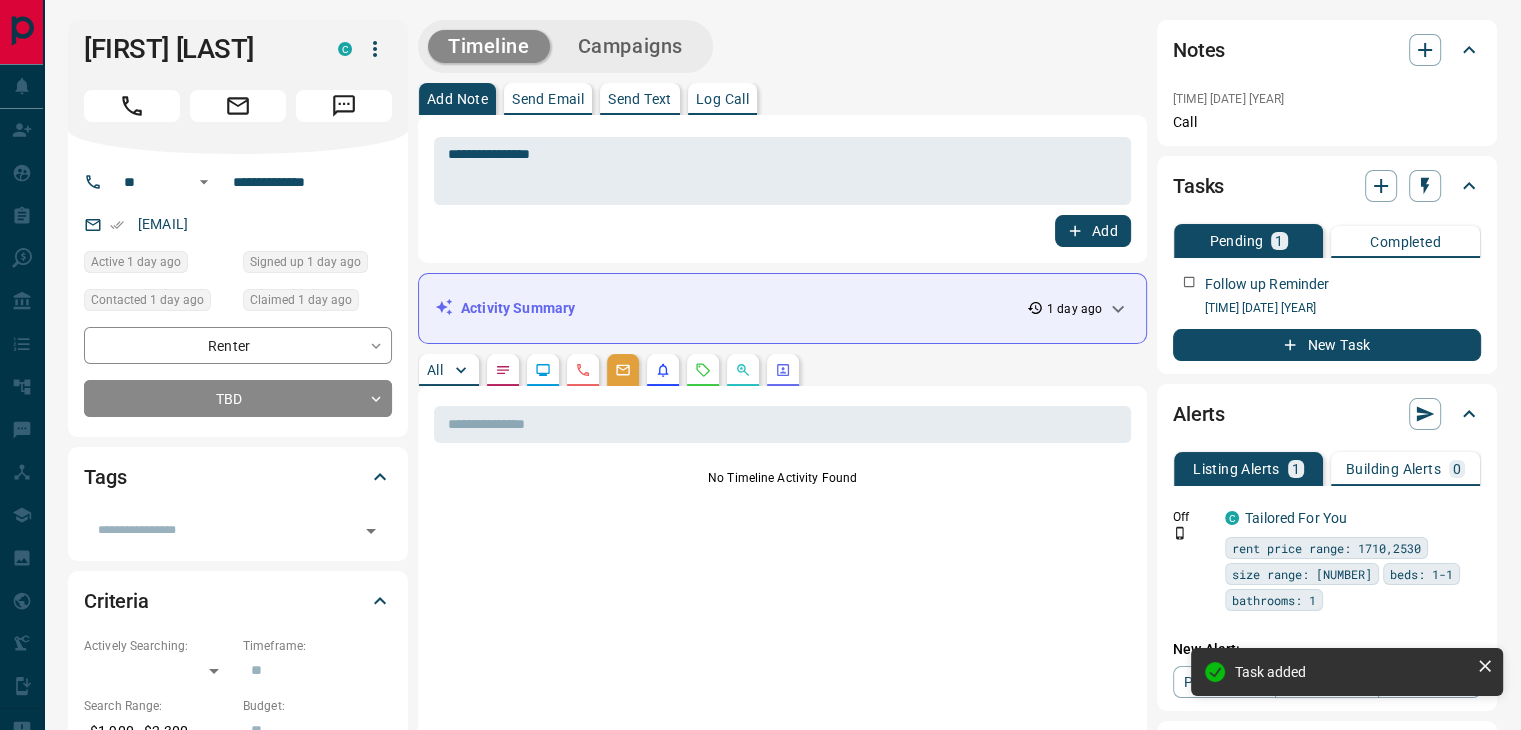 click on "Add" at bounding box center (1093, 231) 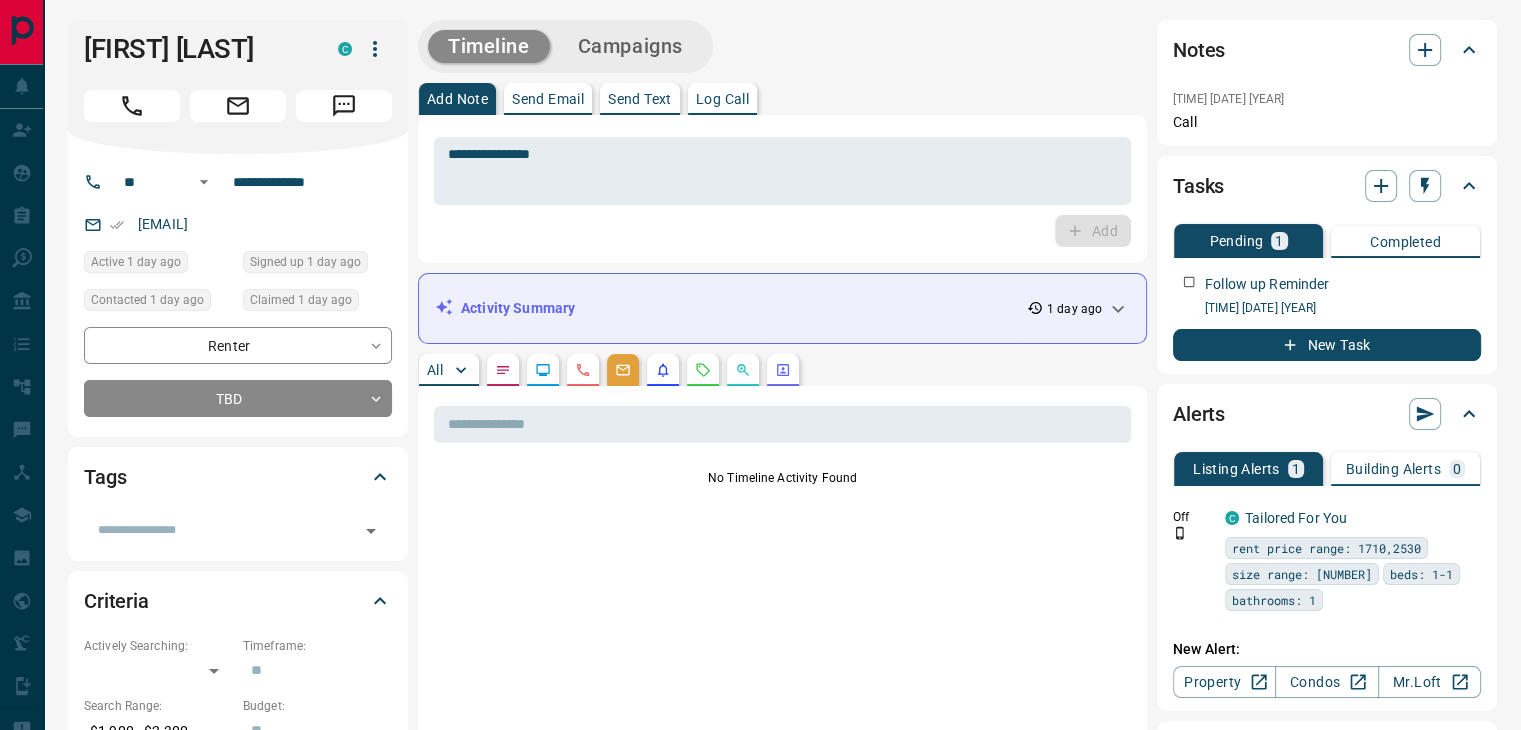 click on "Send Email" at bounding box center [548, 99] 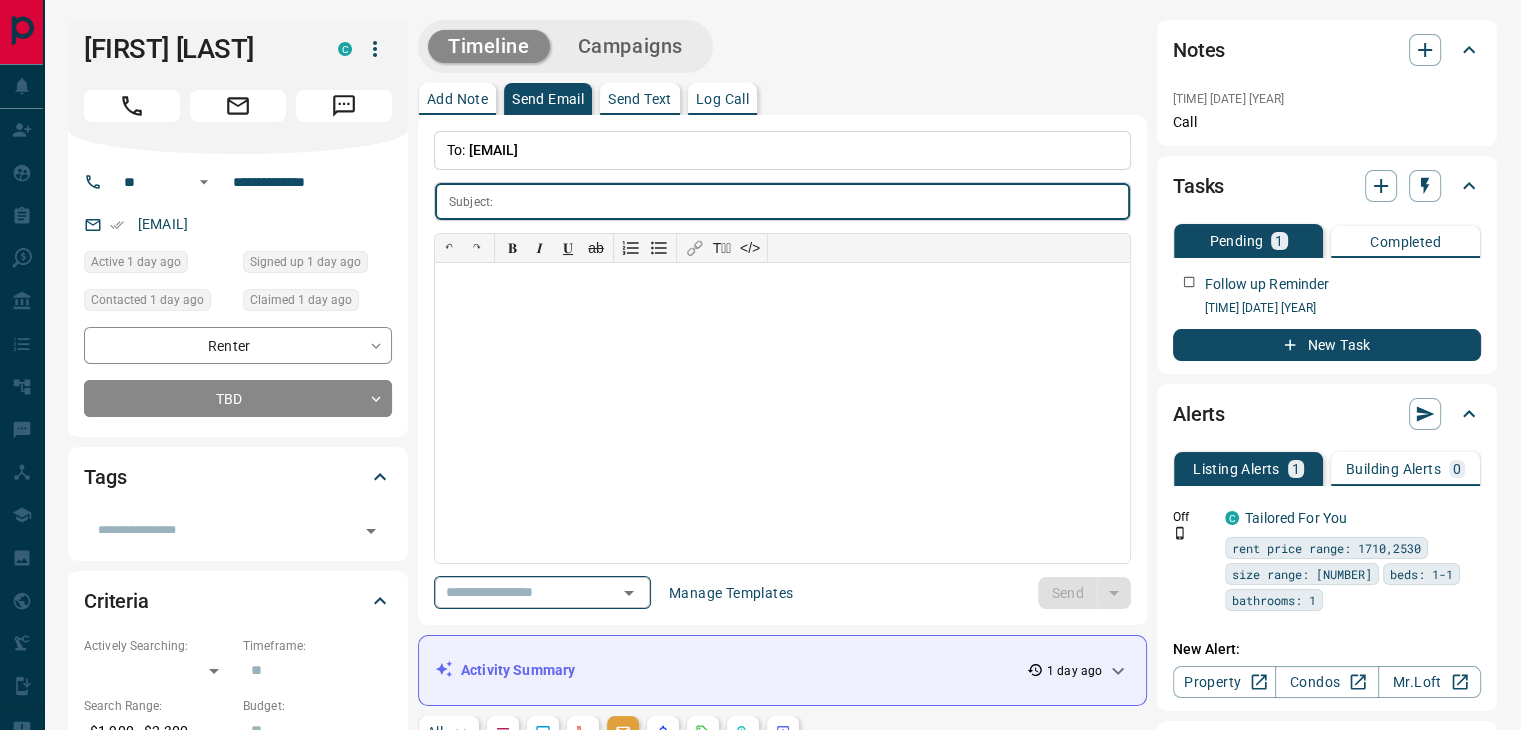 click at bounding box center (514, 592) 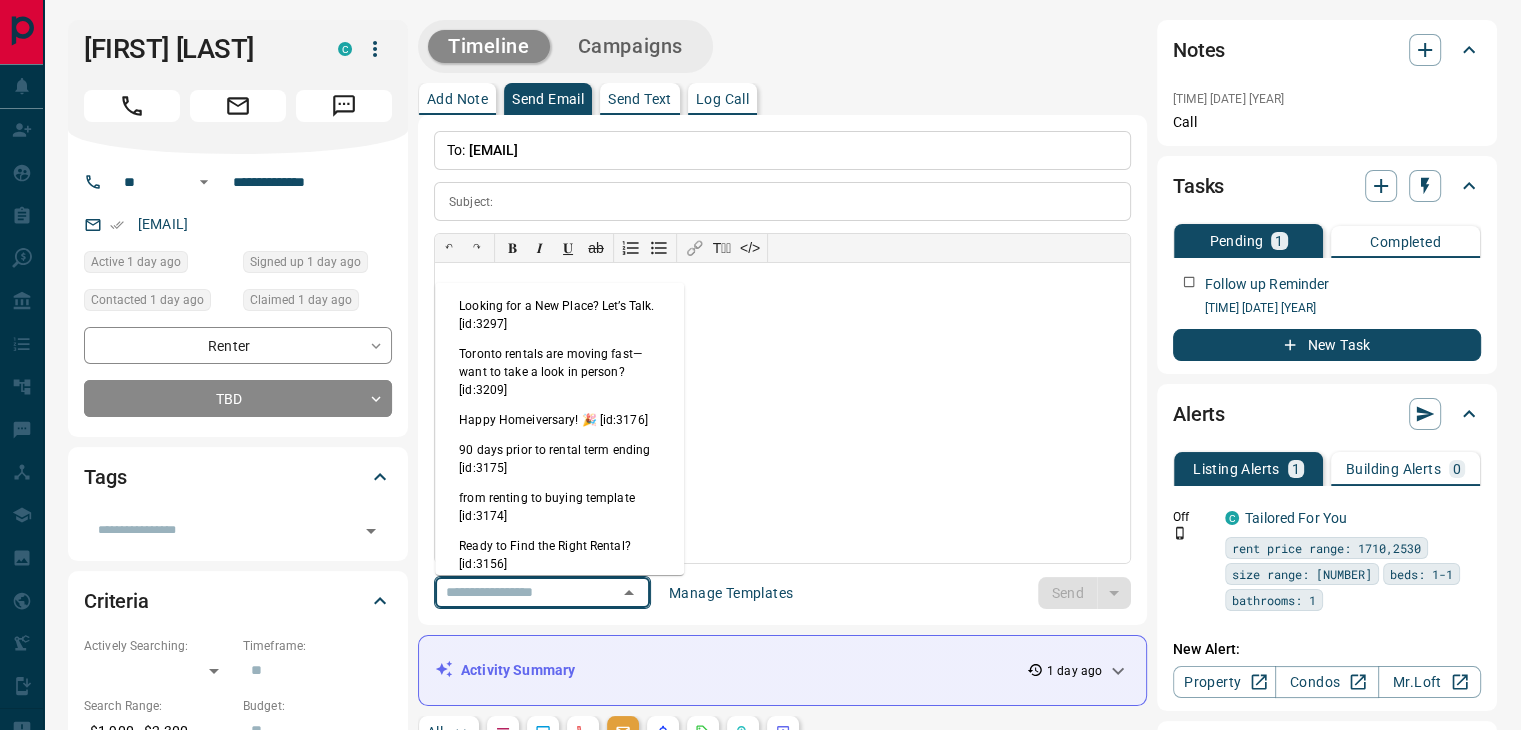 click on "Looking for a New Place? Let’s Talk. [id:3297]" at bounding box center [559, 315] 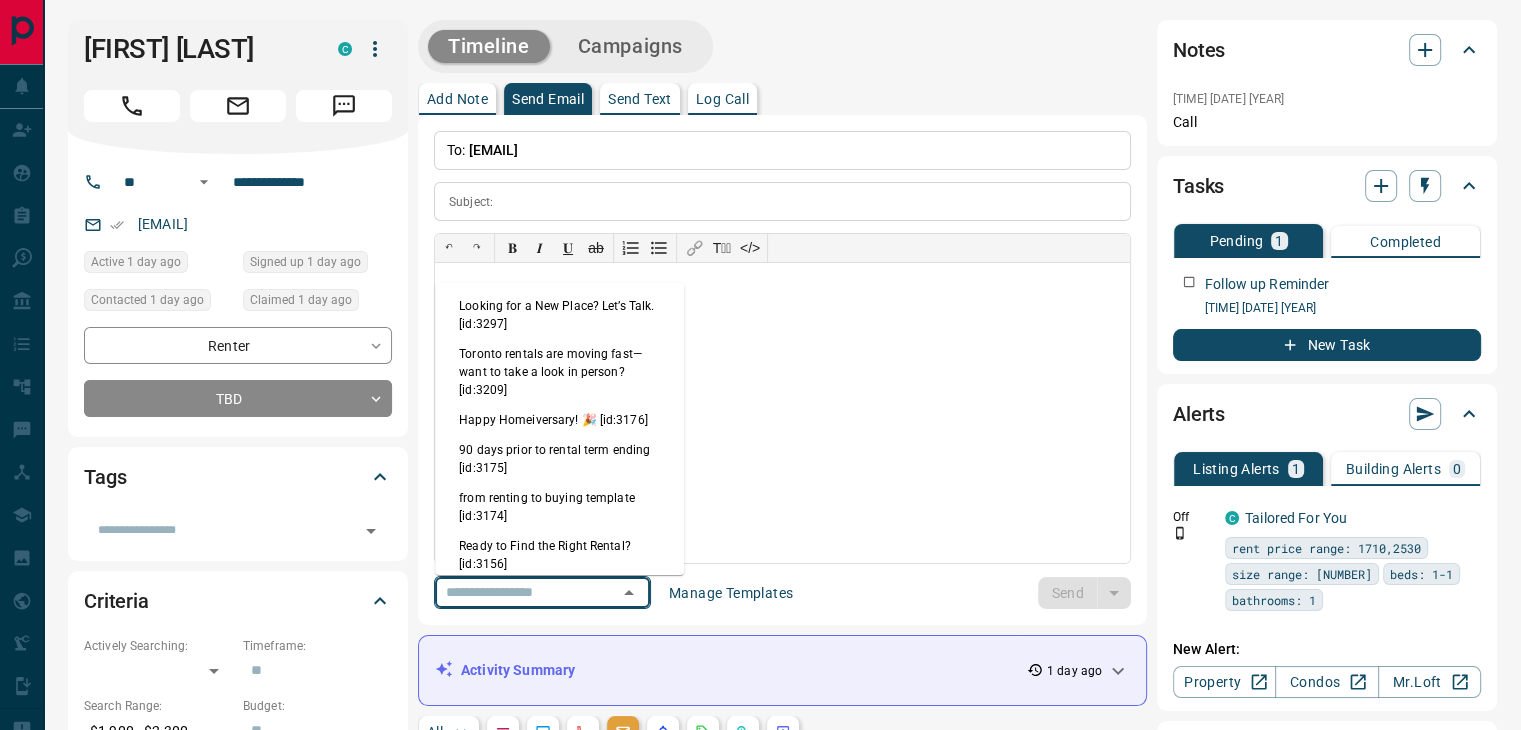 type on "**********" 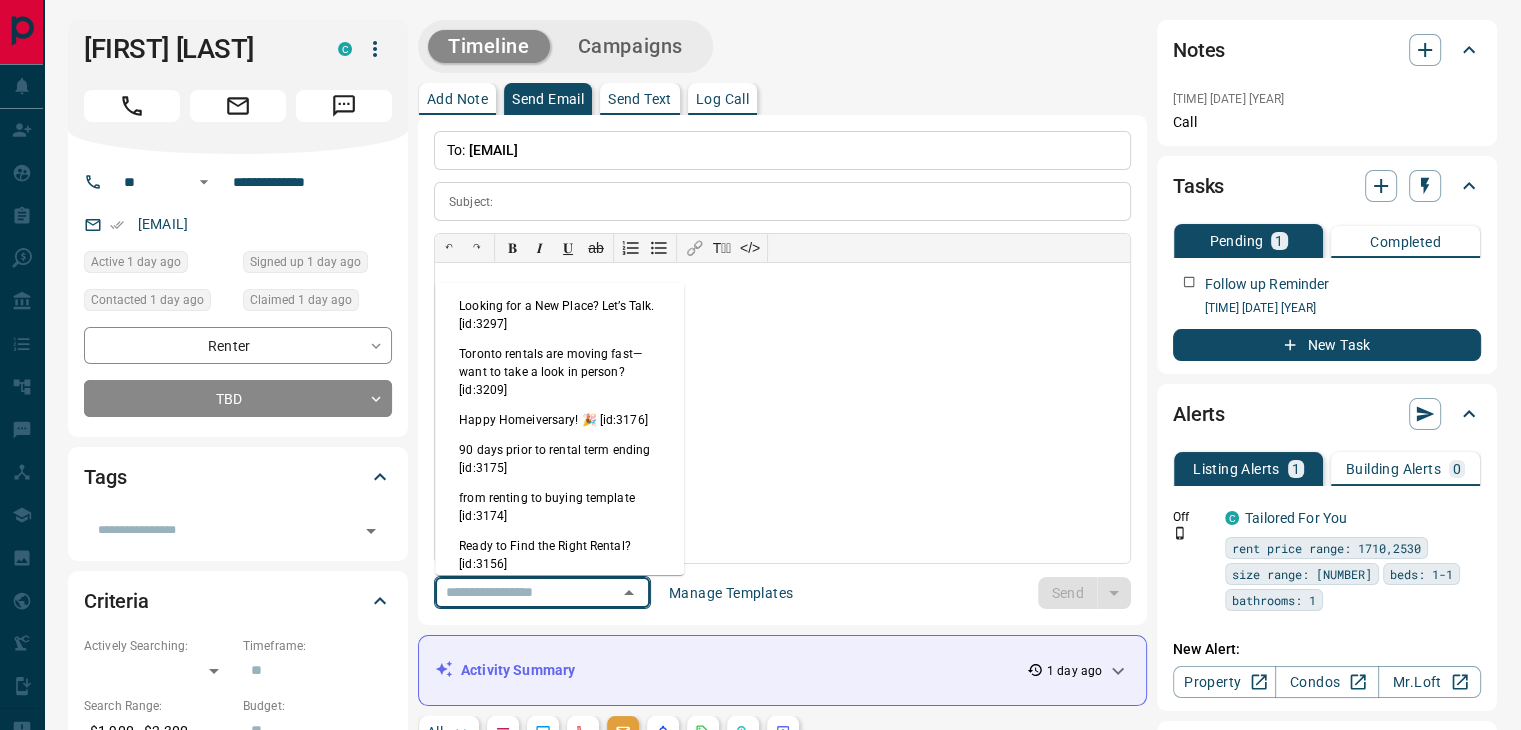 type on "**********" 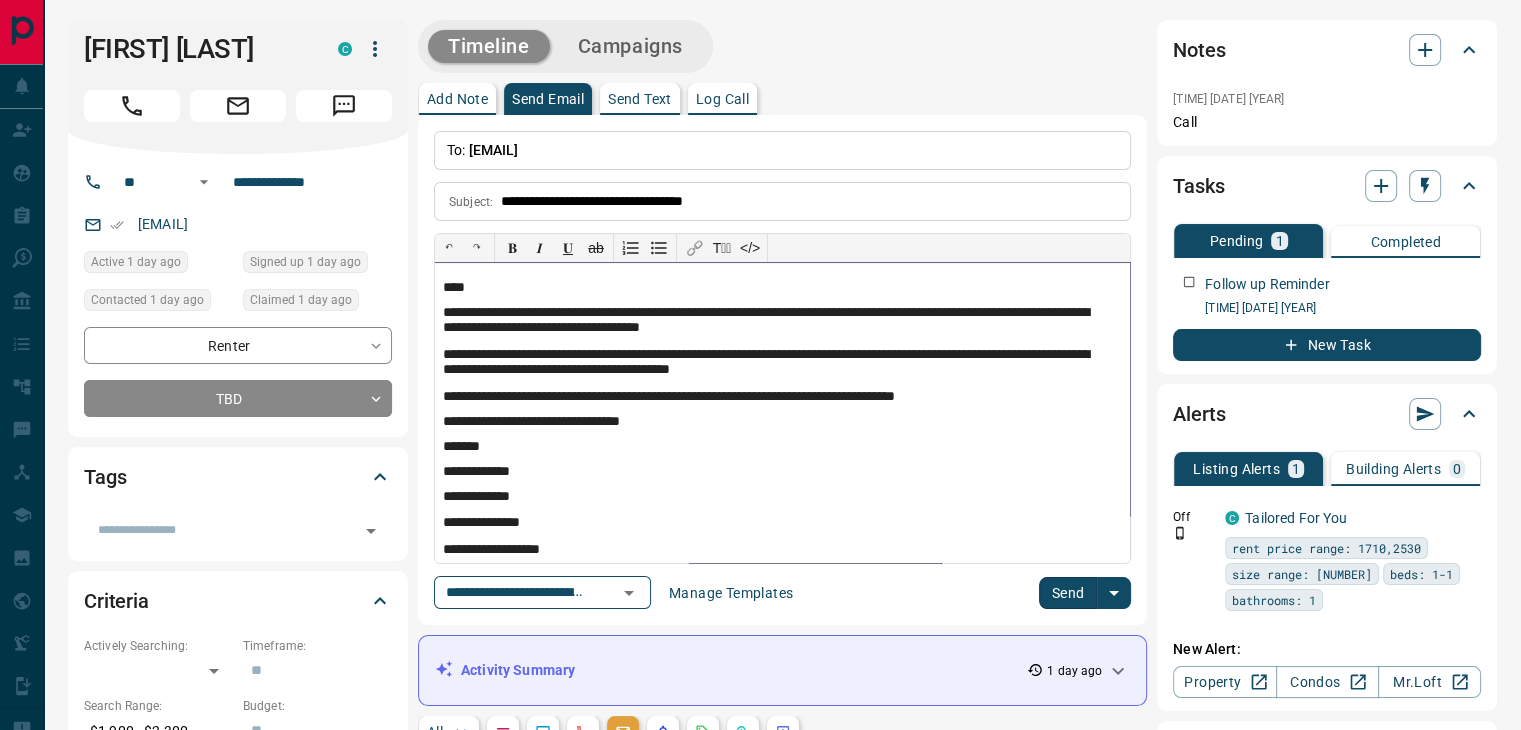 click on "****" at bounding box center [775, 288] 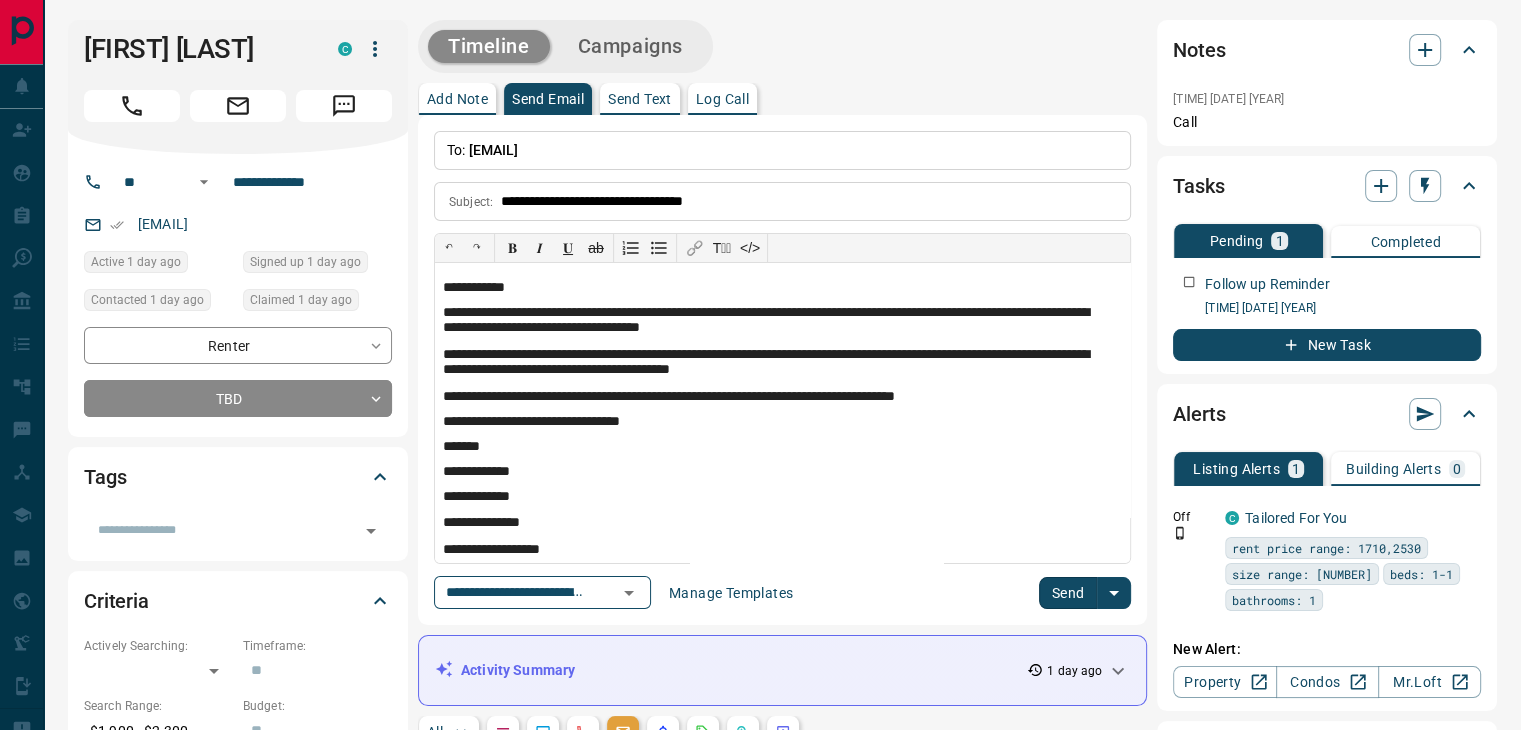 click on "Send" at bounding box center [1068, 593] 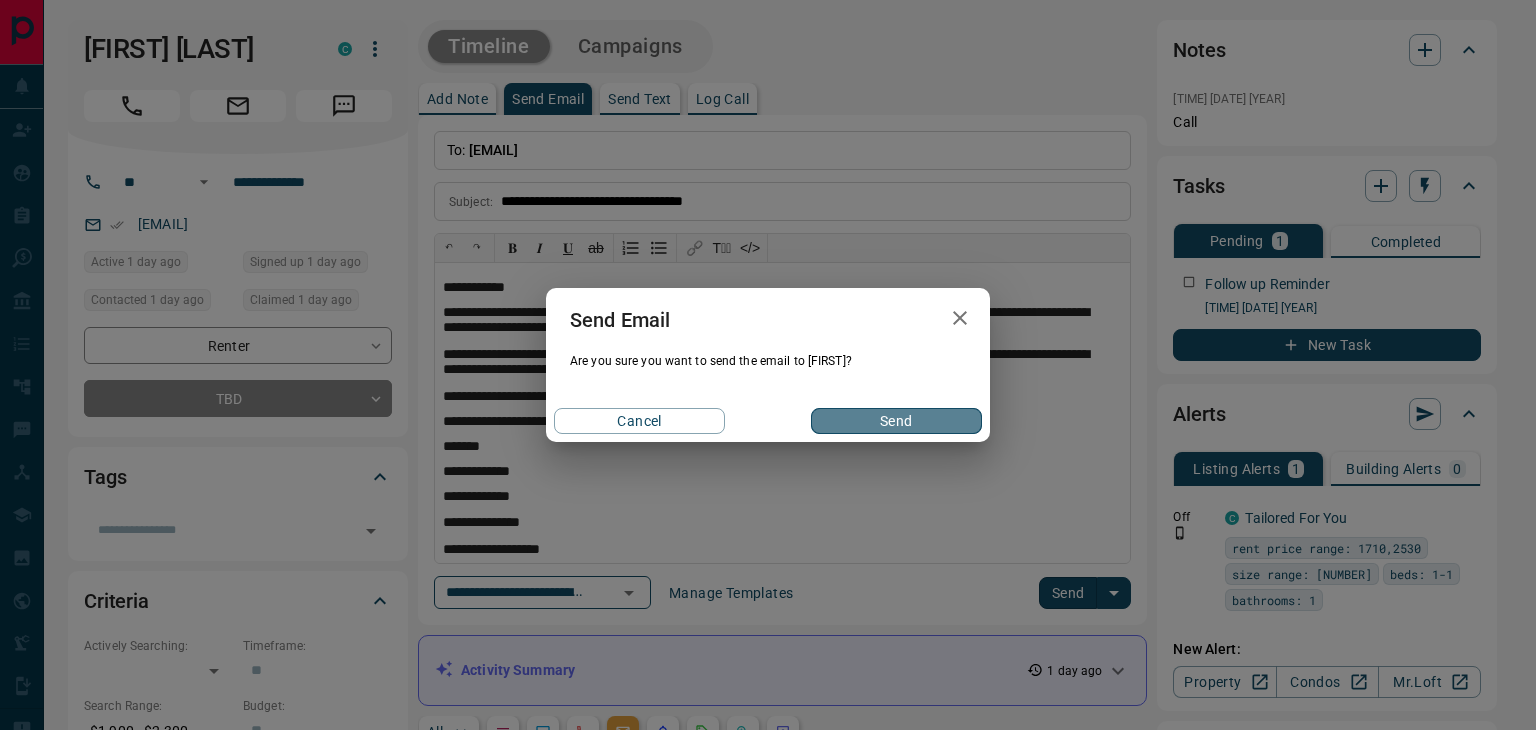 click on "Send" at bounding box center [896, 421] 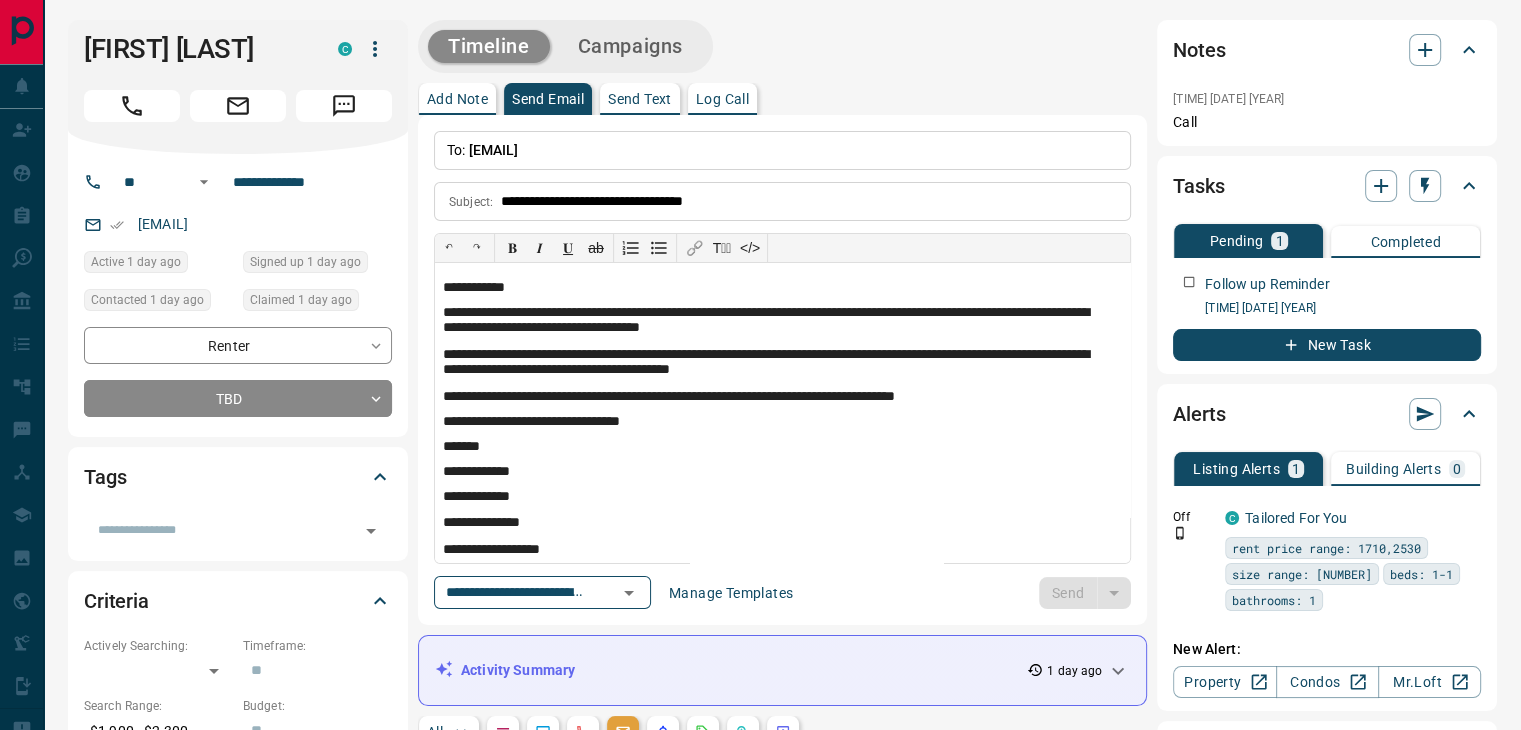 type 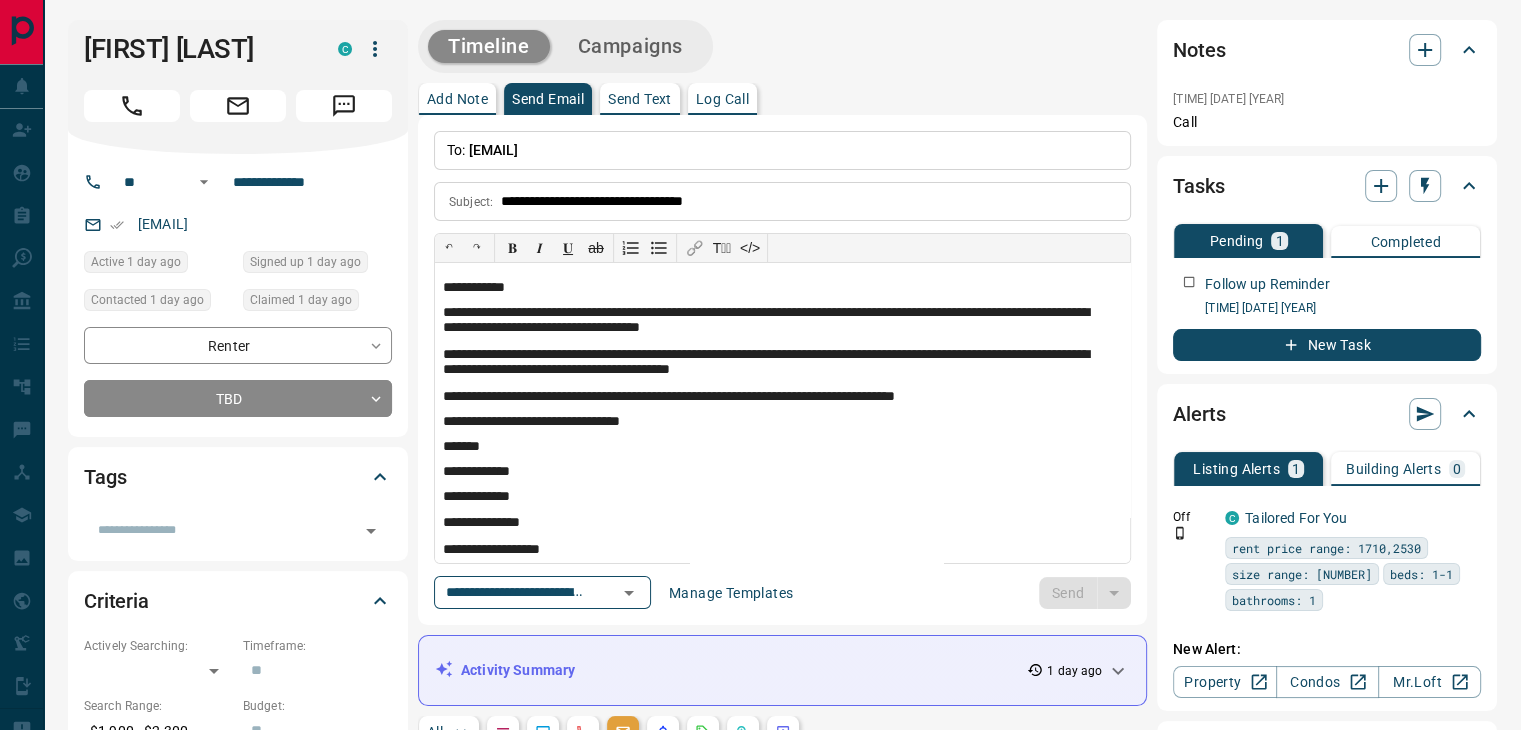 type 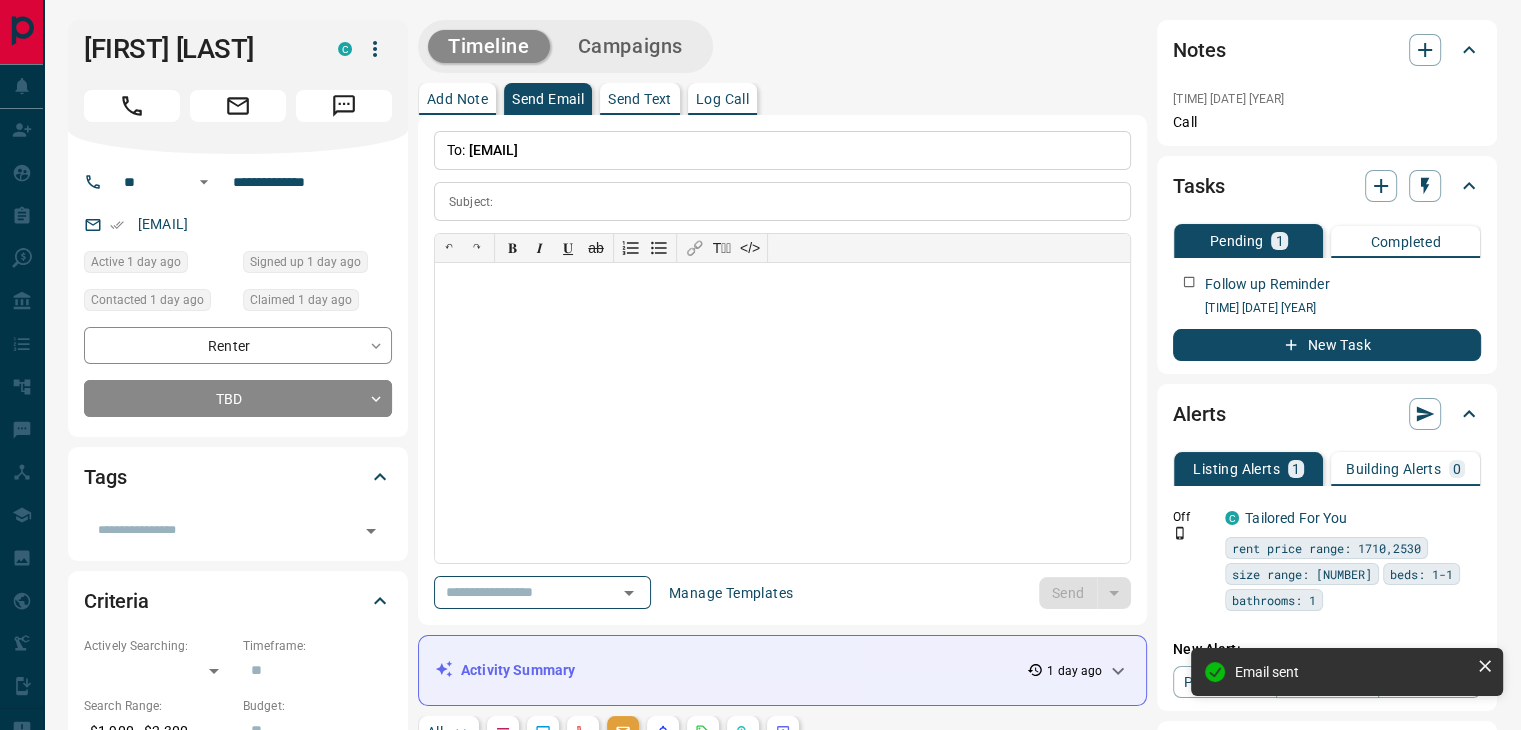 click on "Activity Summary 1 day ago" at bounding box center (770, 670) 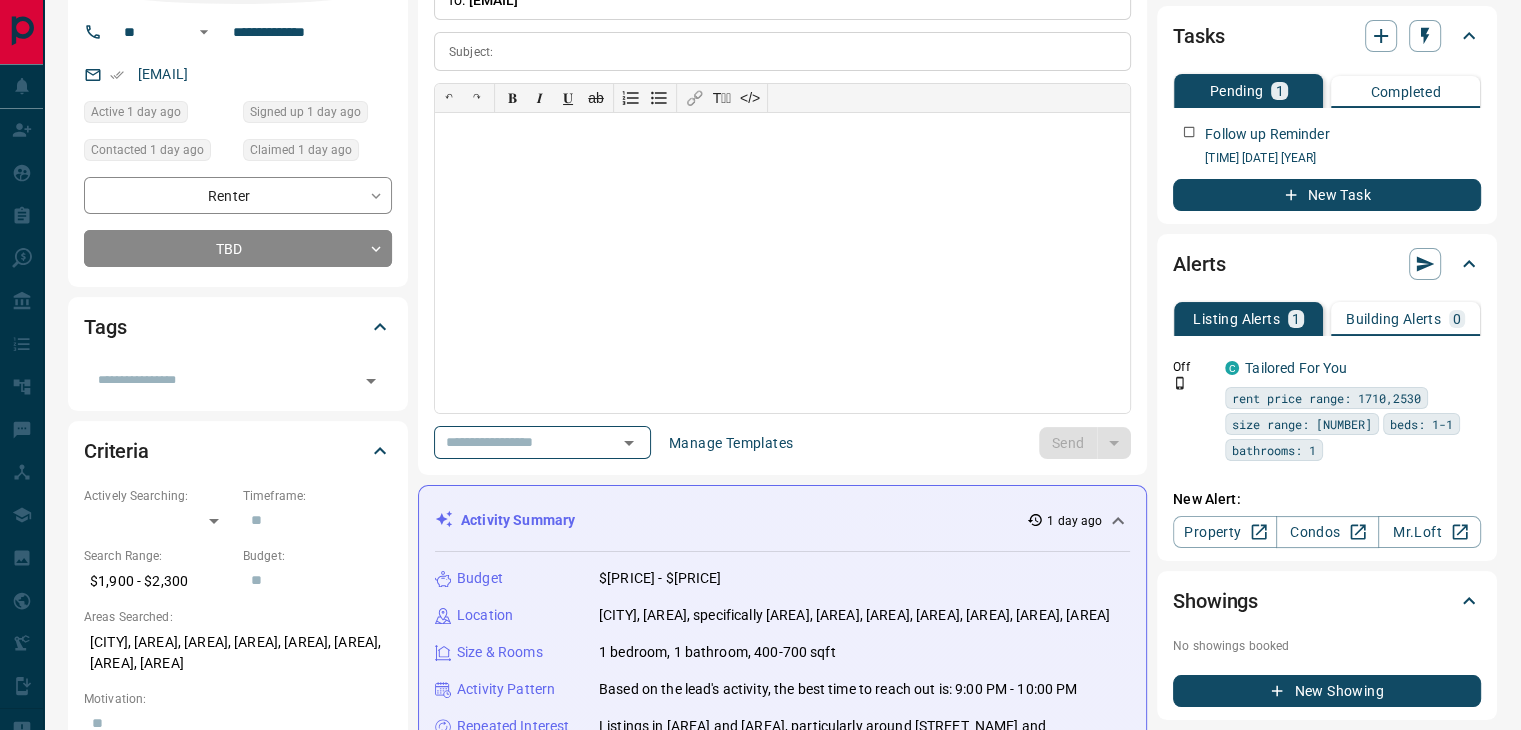scroll, scrollTop: 0, scrollLeft: 0, axis: both 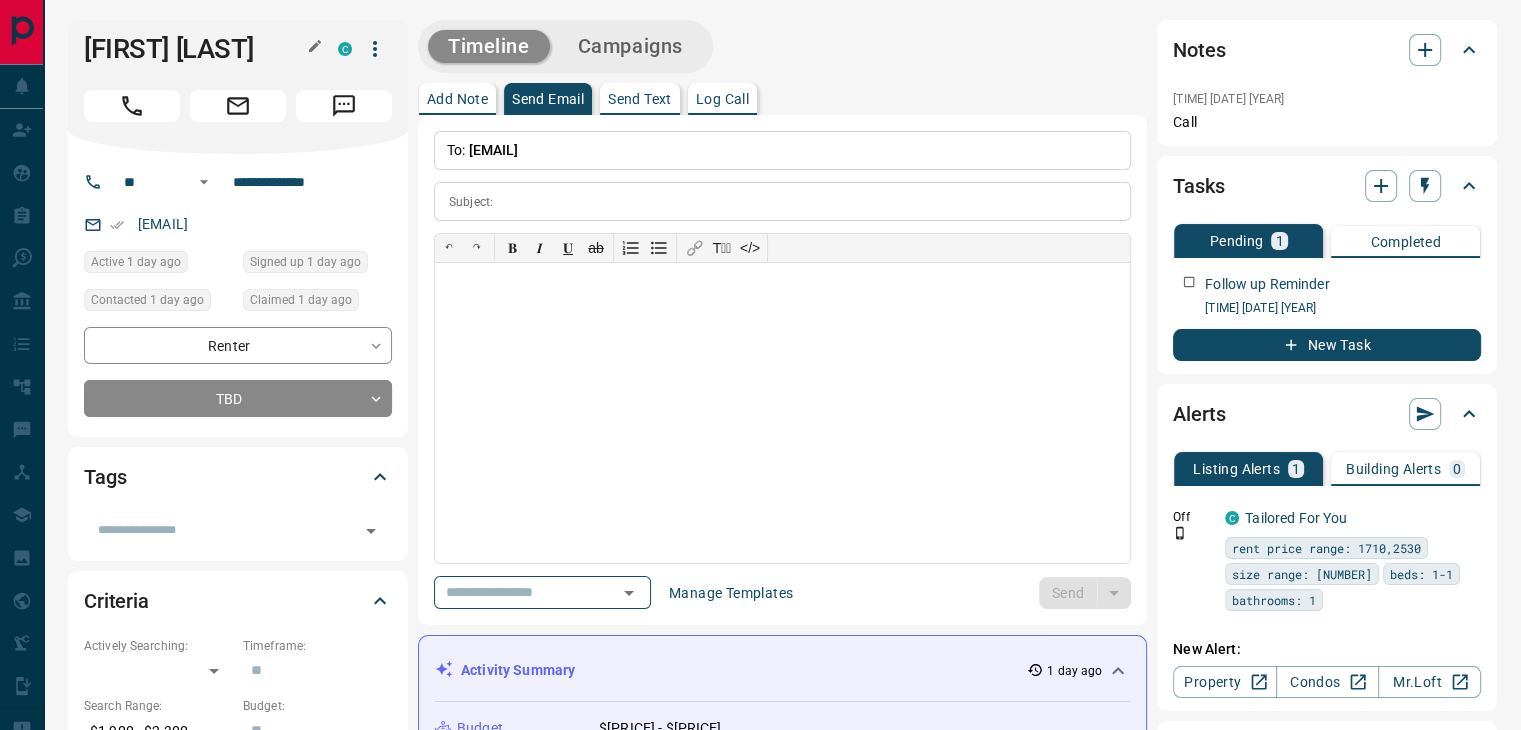 drag, startPoint x: 308, startPoint y: 53, endPoint x: 155, endPoint y: 54, distance: 153.00327 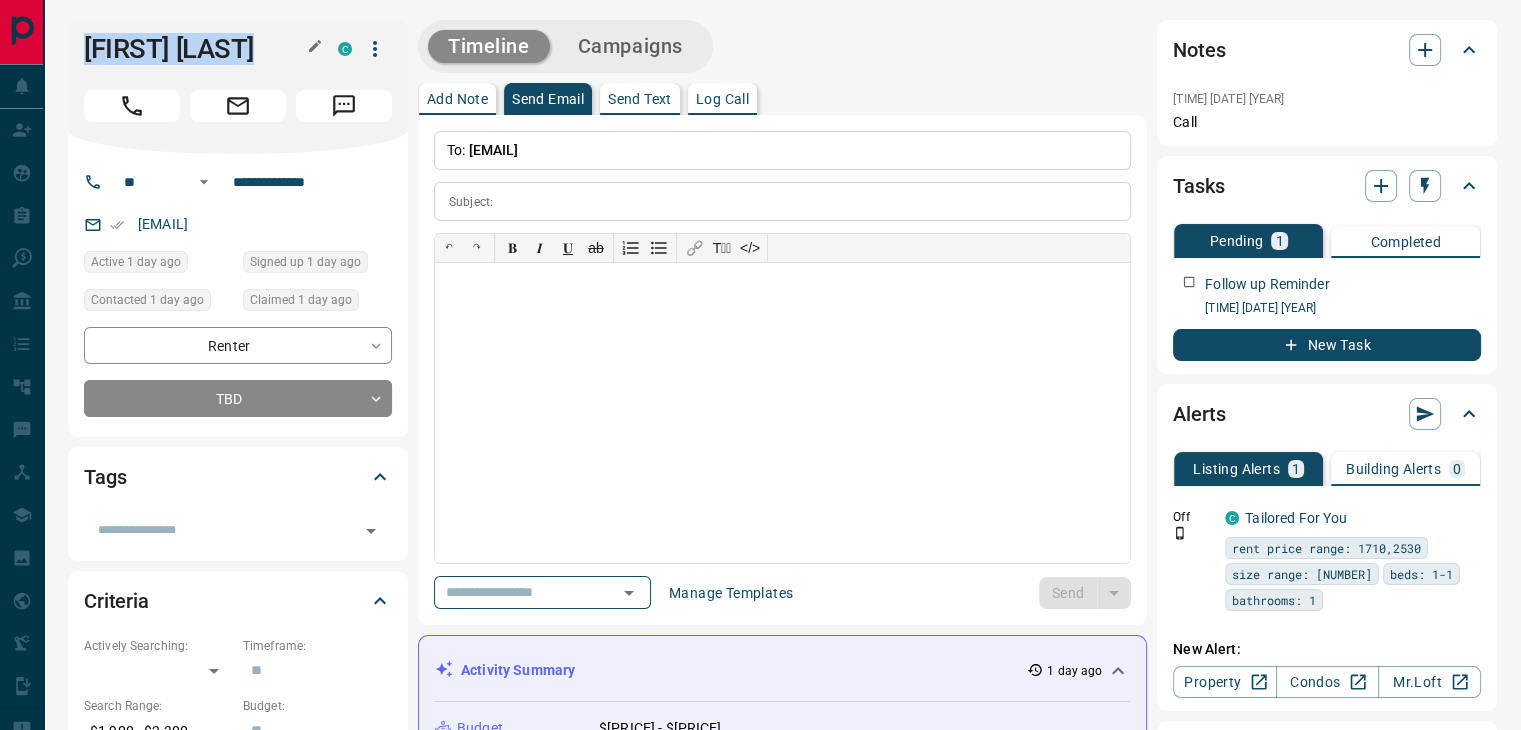 drag, startPoint x: 87, startPoint y: 53, endPoint x: 315, endPoint y: 53, distance: 228 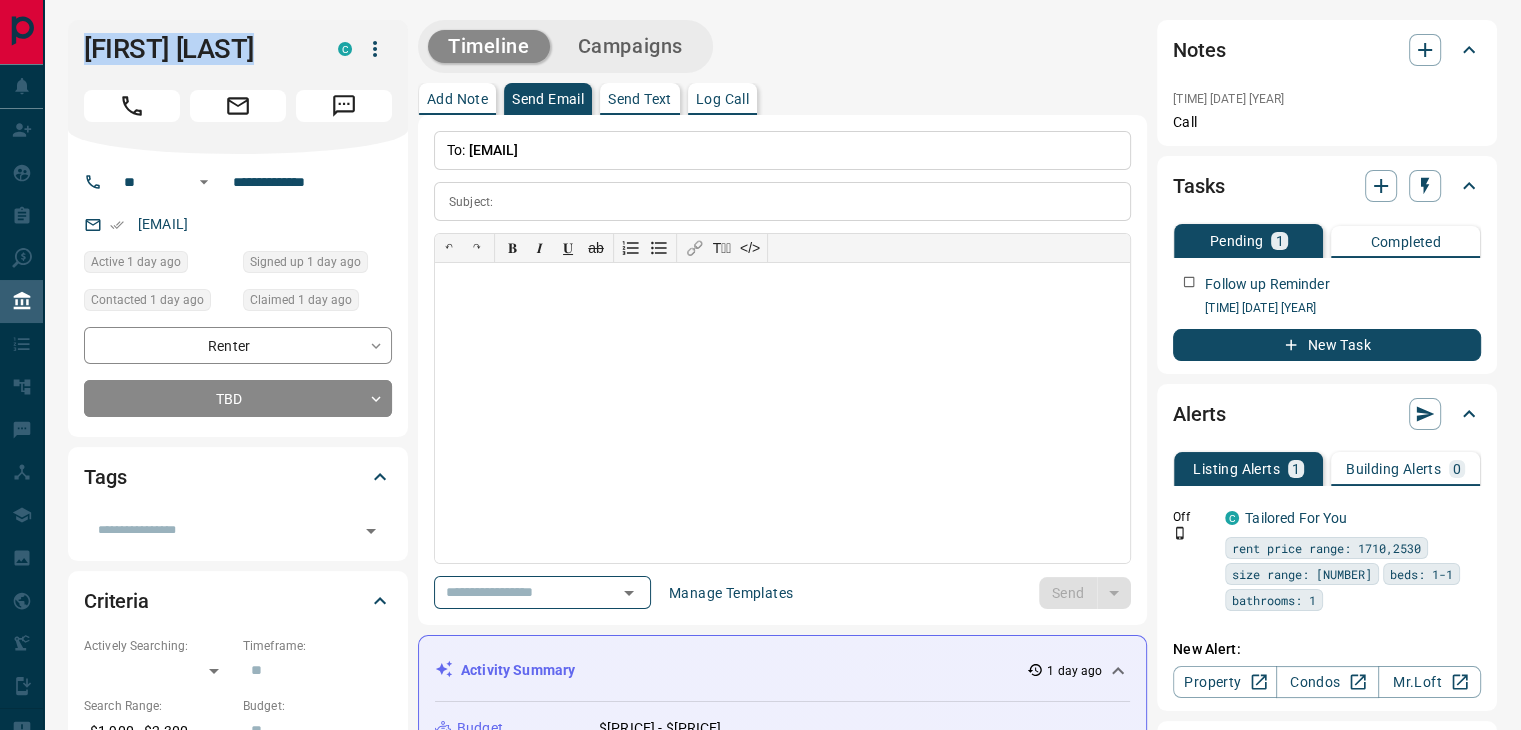 copy on "[FIRST] [LAST] C" 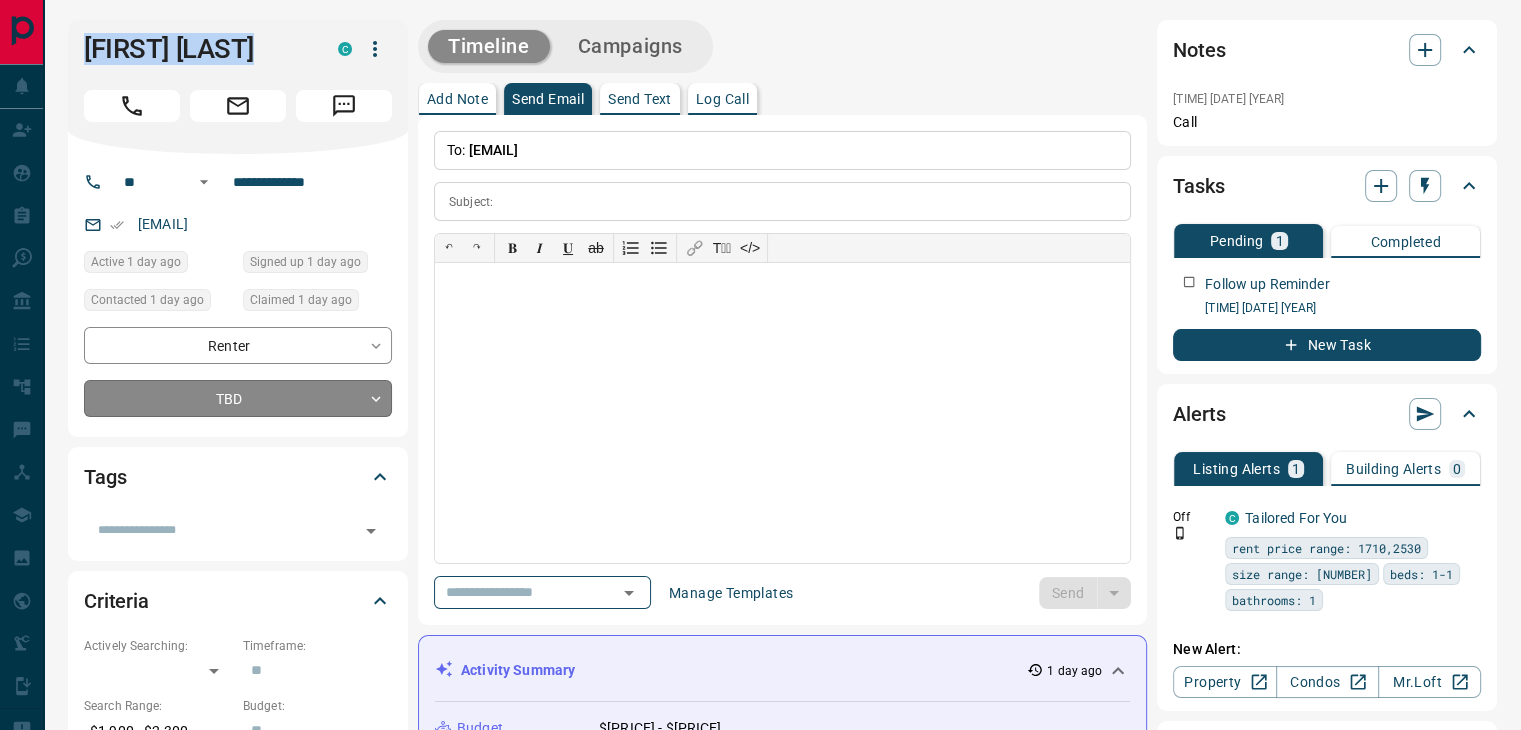 click on "**********" at bounding box center [760, 1185] 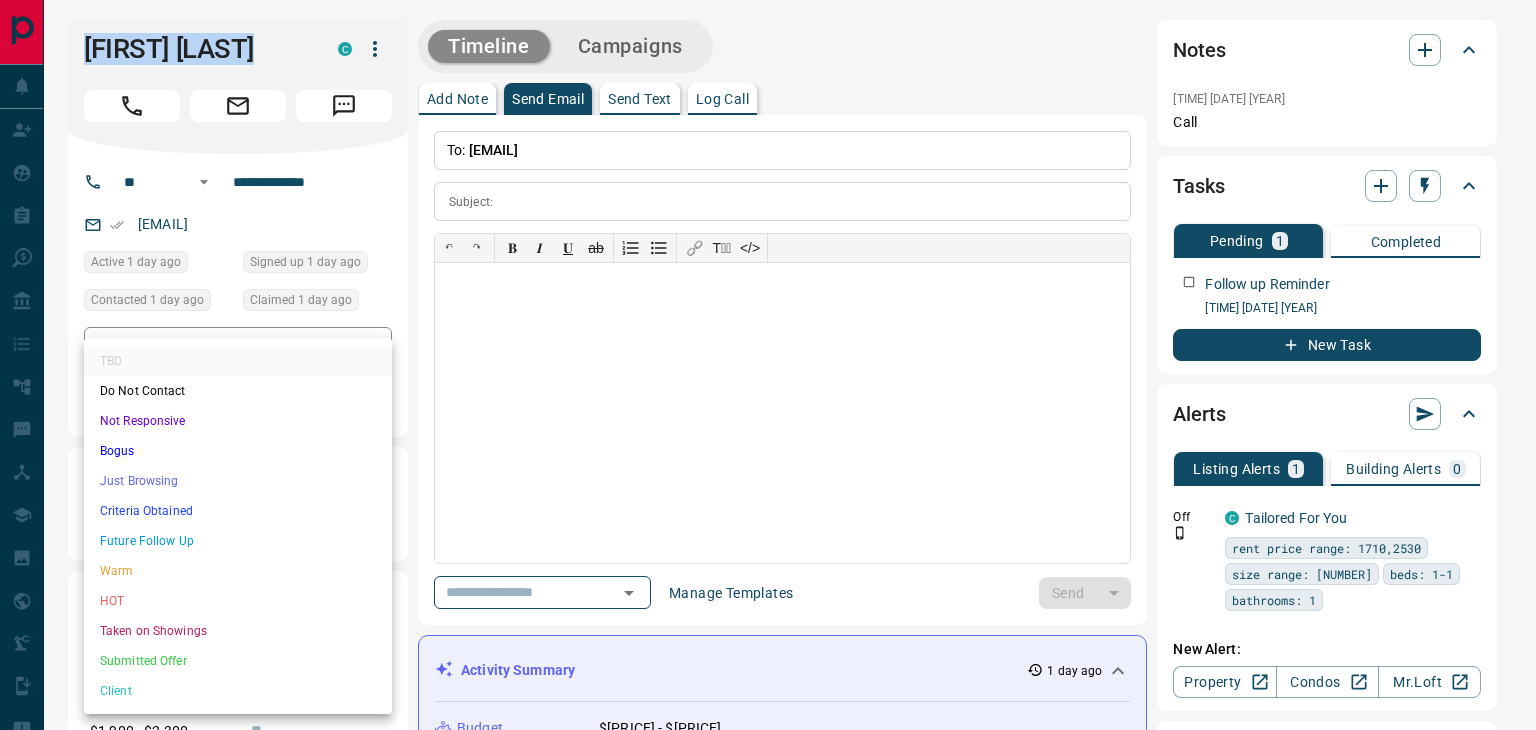 click on "Future Follow Up" at bounding box center [238, 541] 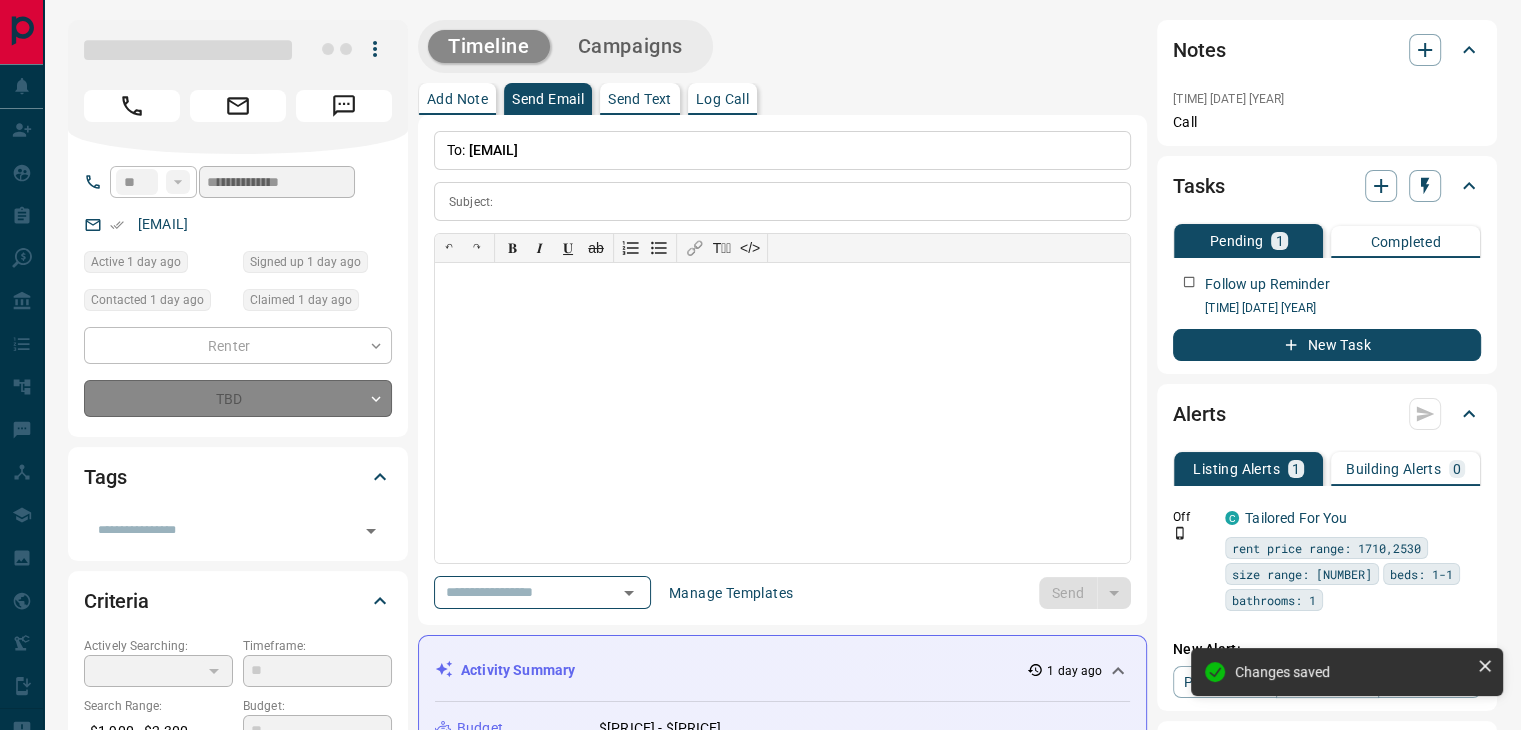 type on "*" 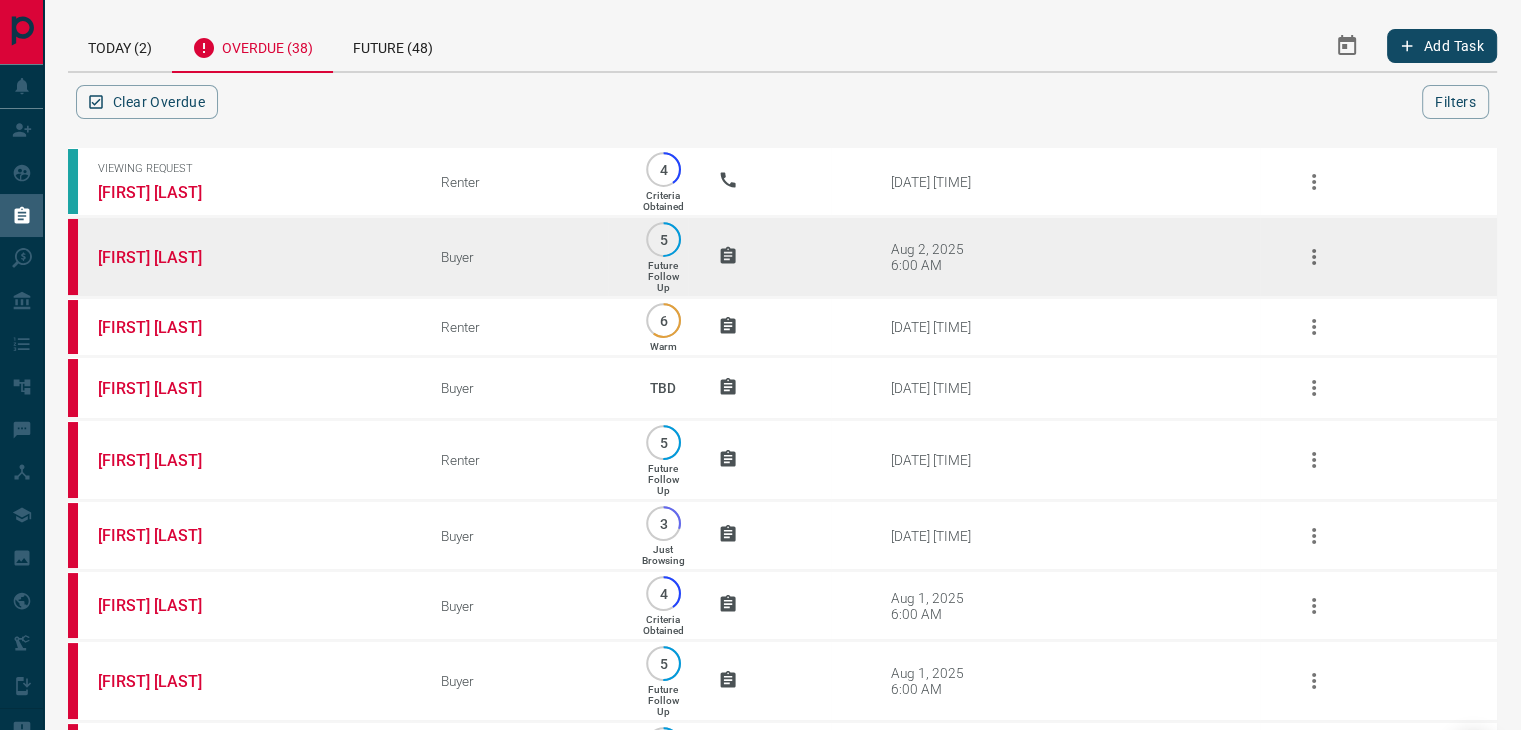 scroll, scrollTop: 0, scrollLeft: 0, axis: both 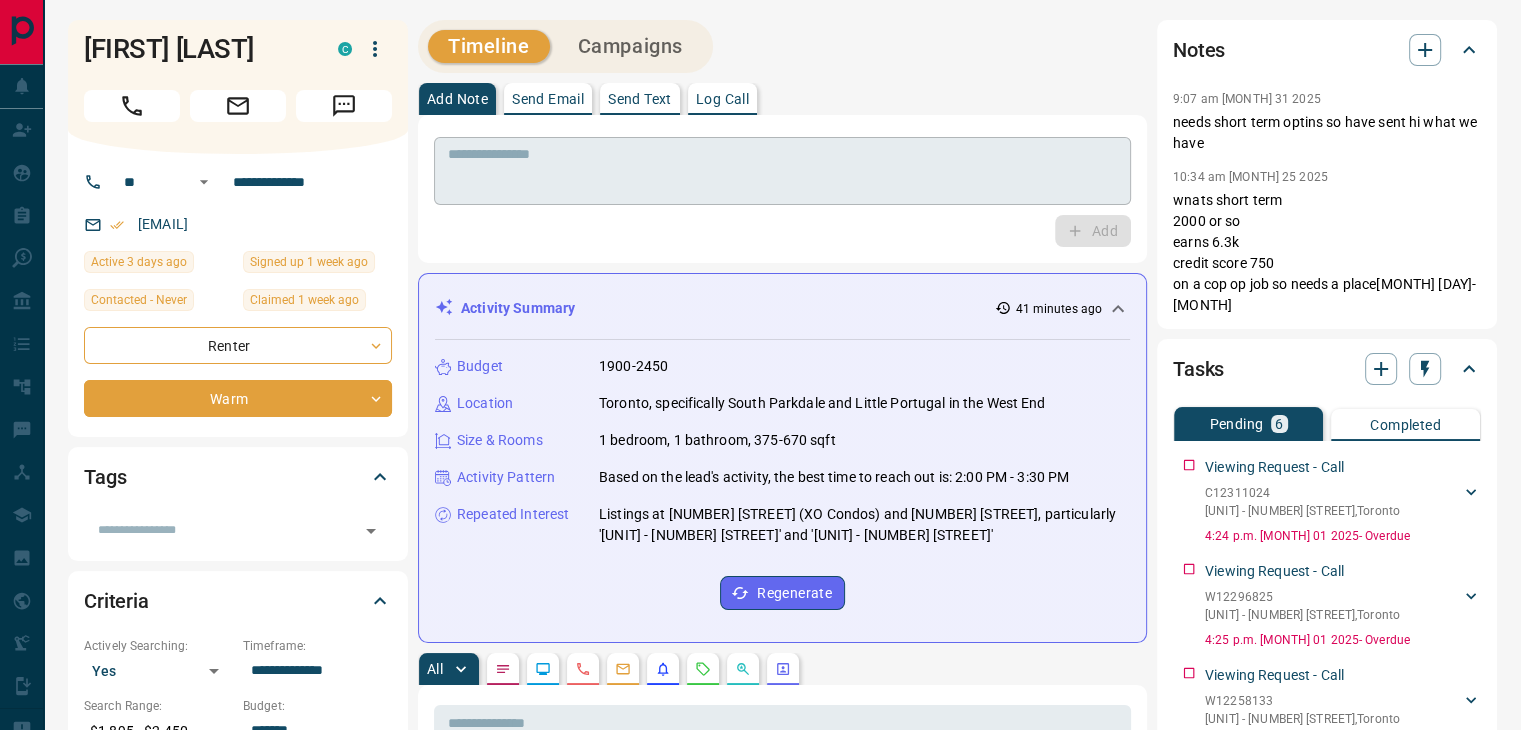 click at bounding box center [782, 171] 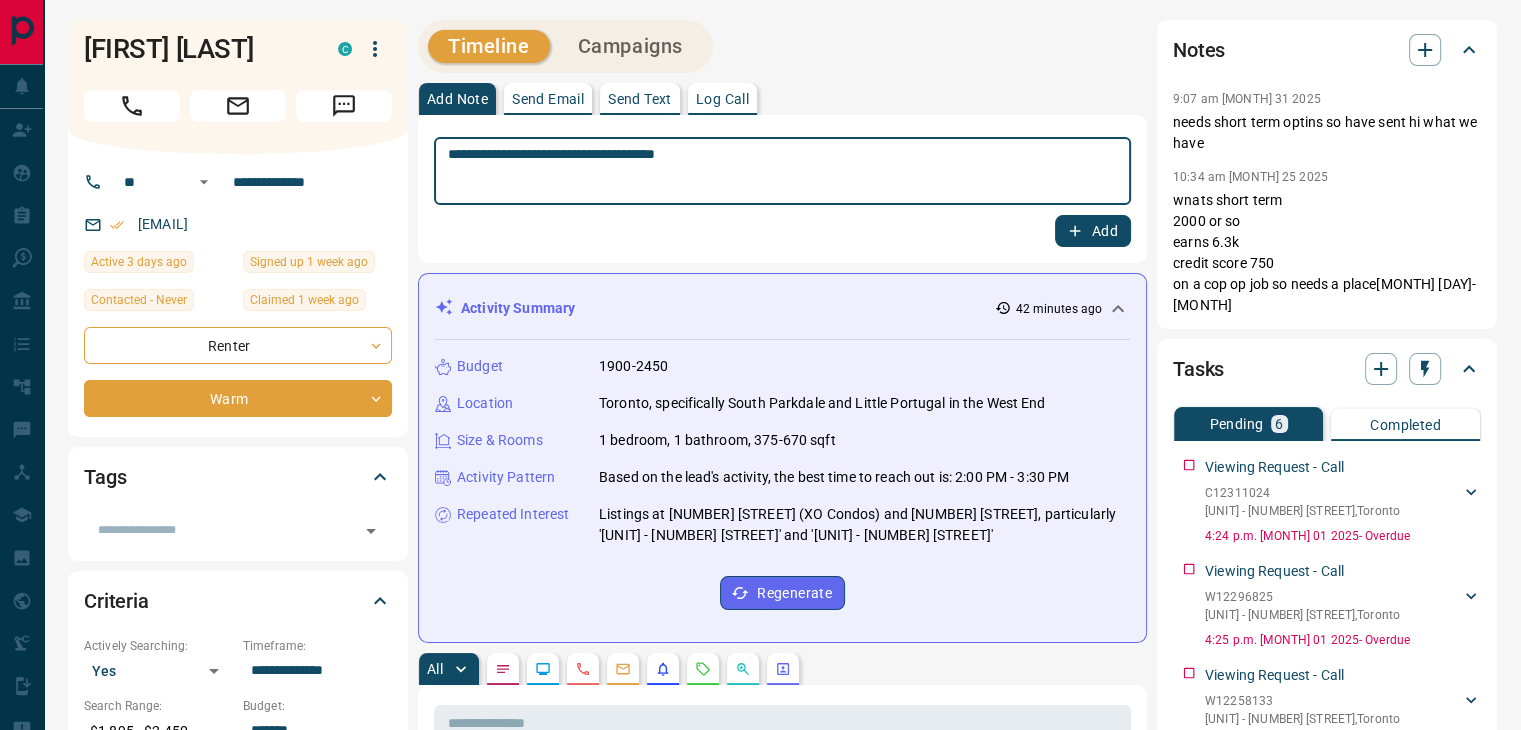 type on "**********" 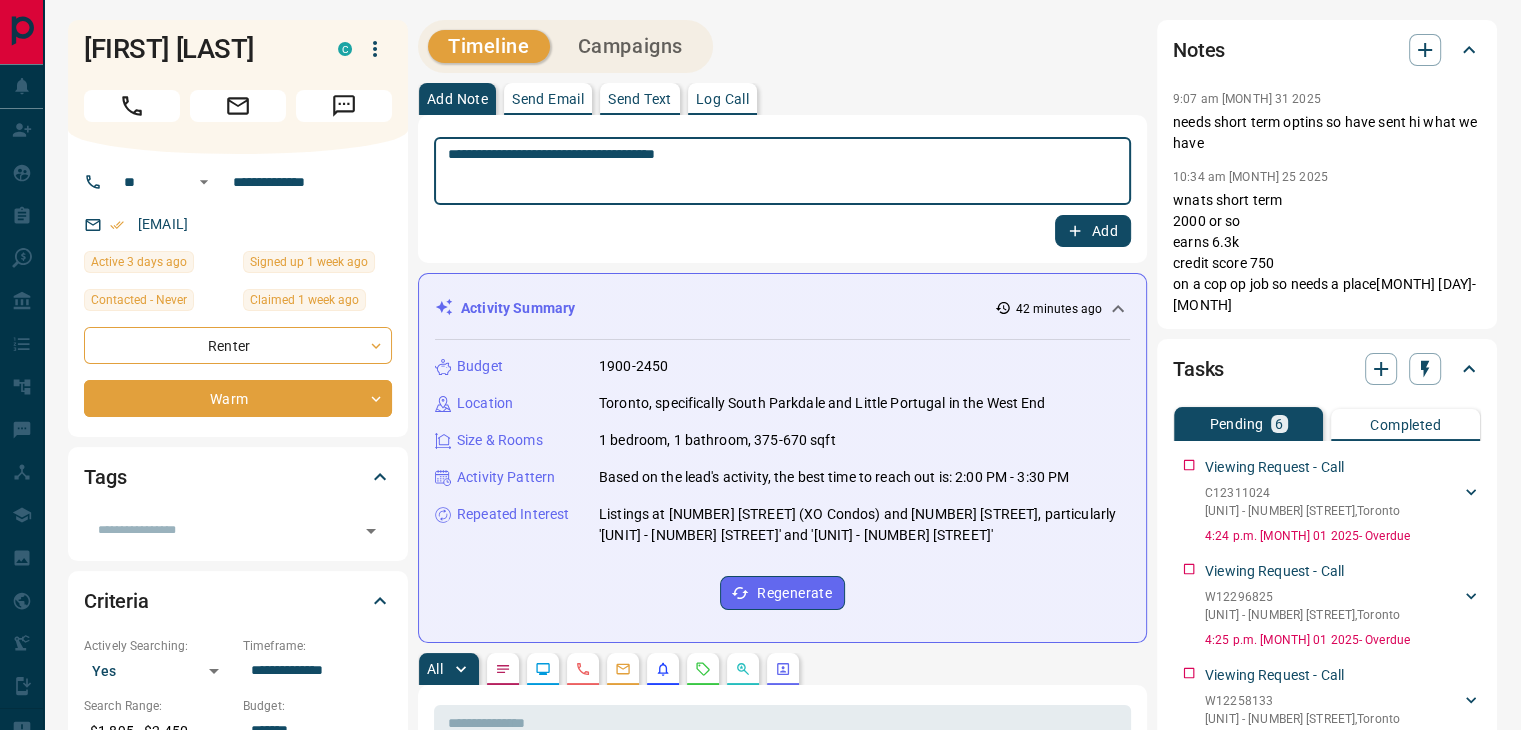 click 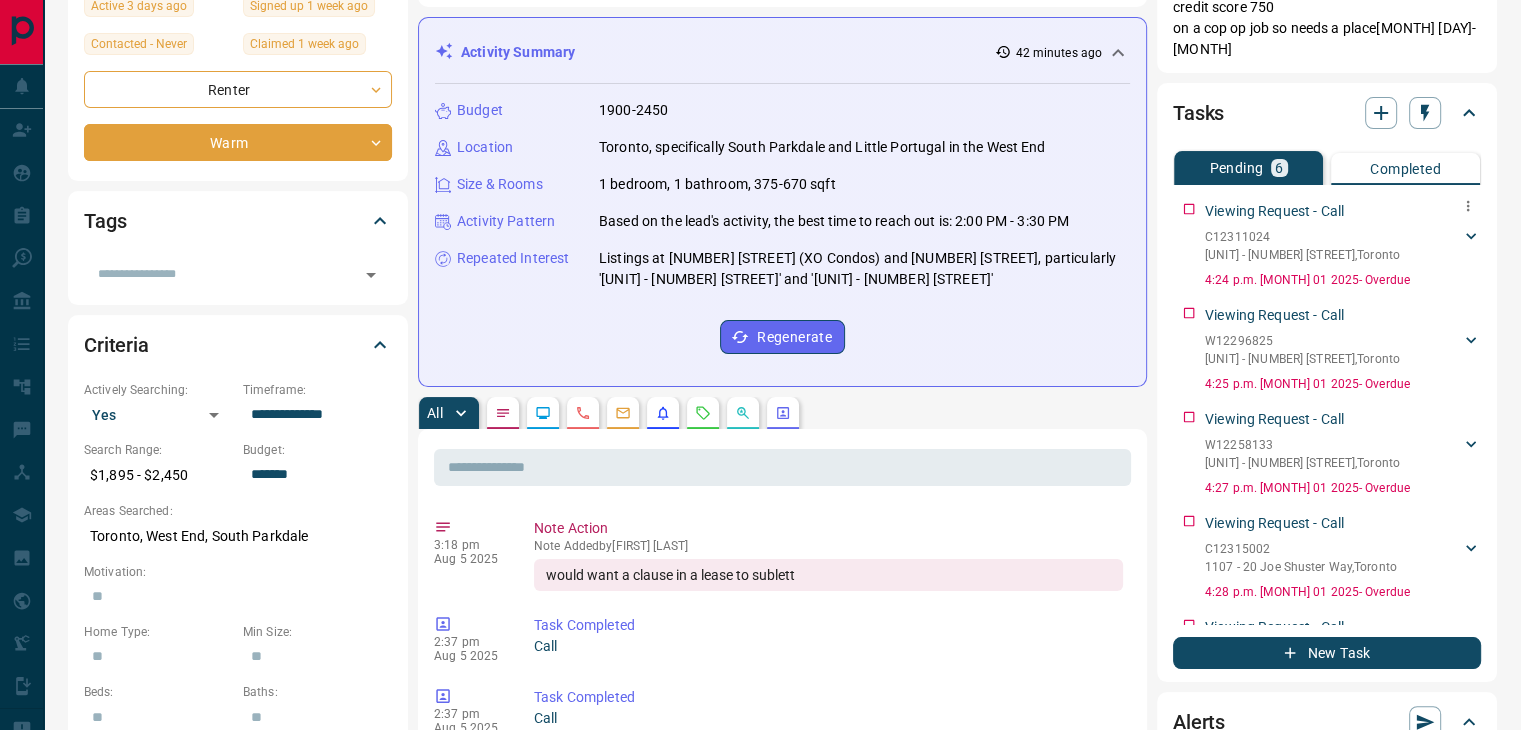 scroll, scrollTop: 300, scrollLeft: 0, axis: vertical 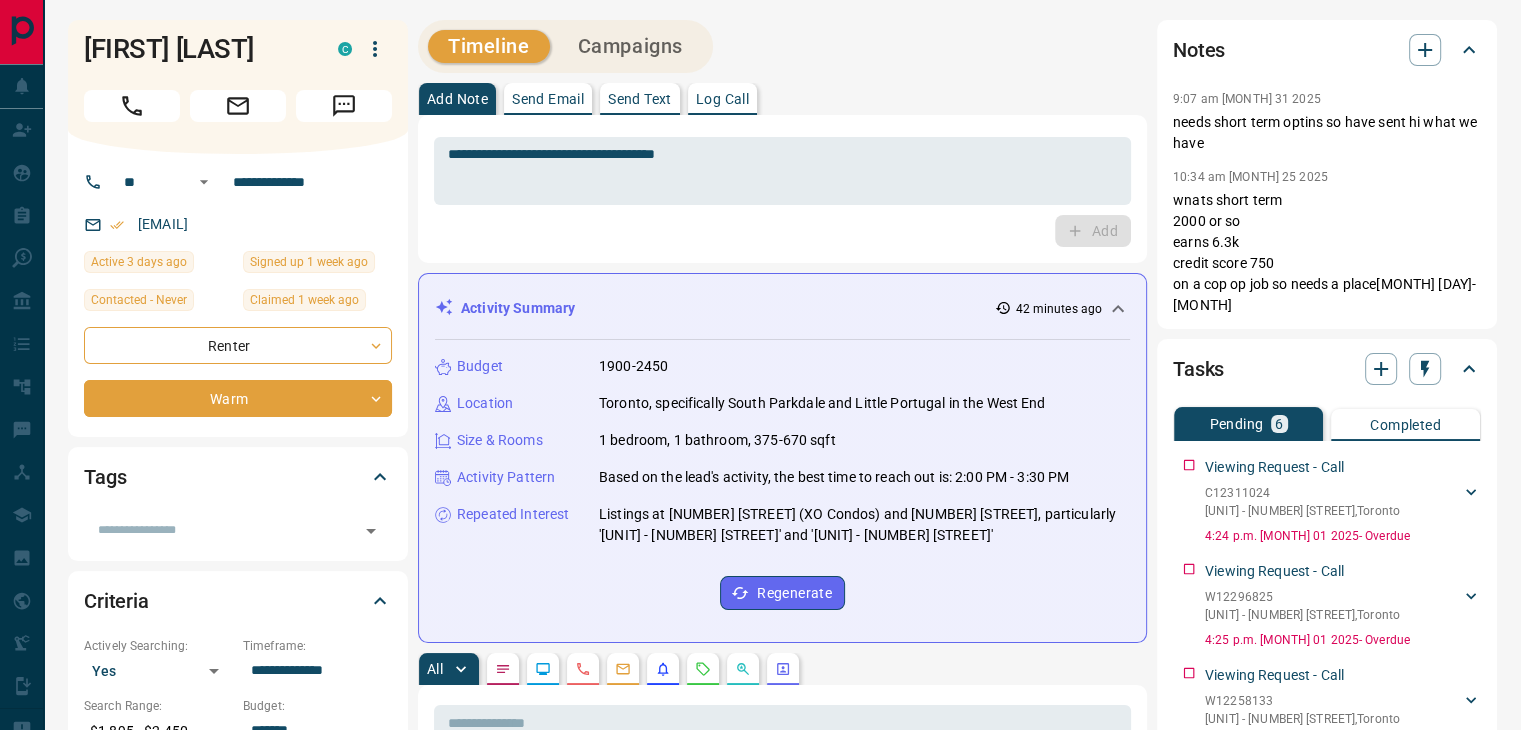 click on "Activity Summary 42 minutes ago" at bounding box center (770, 308) 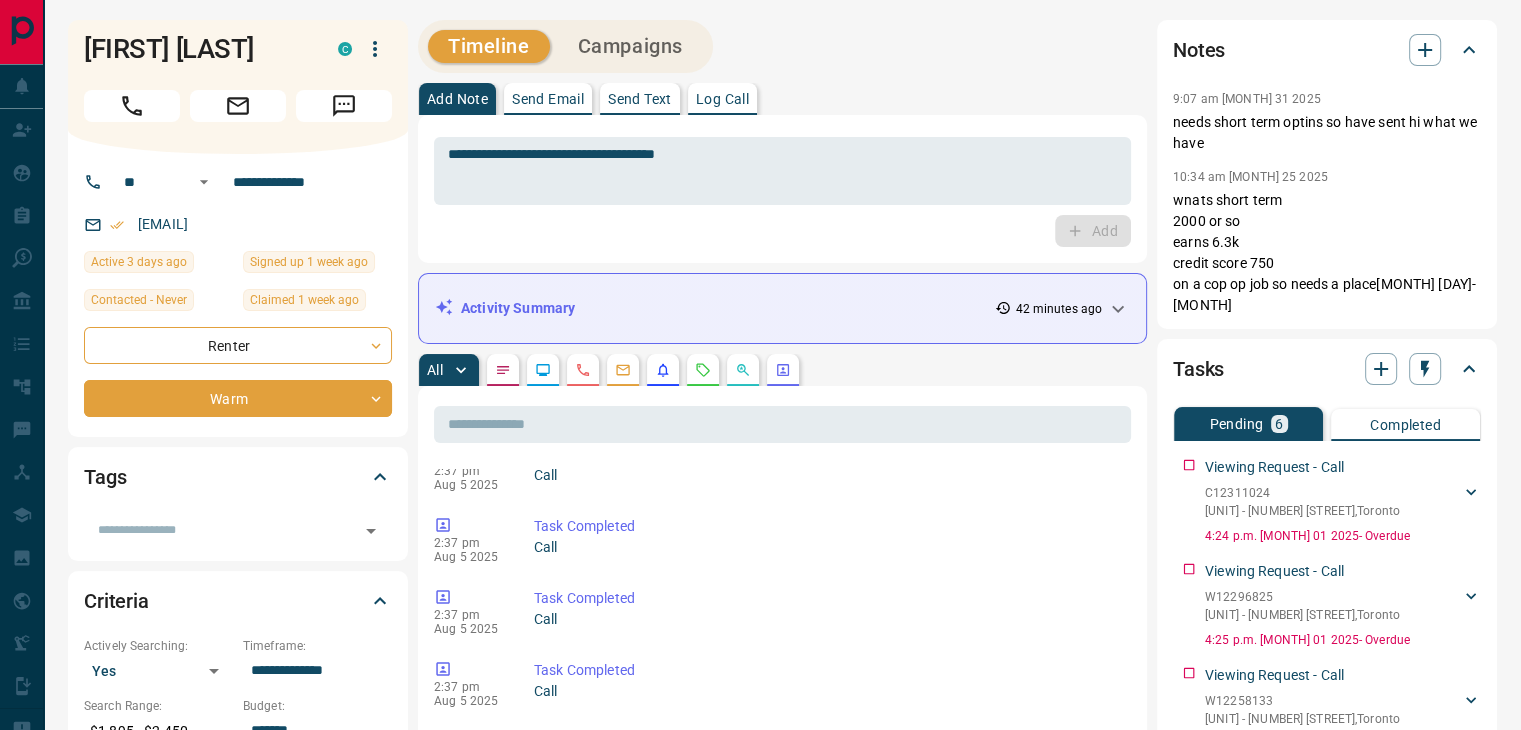 click 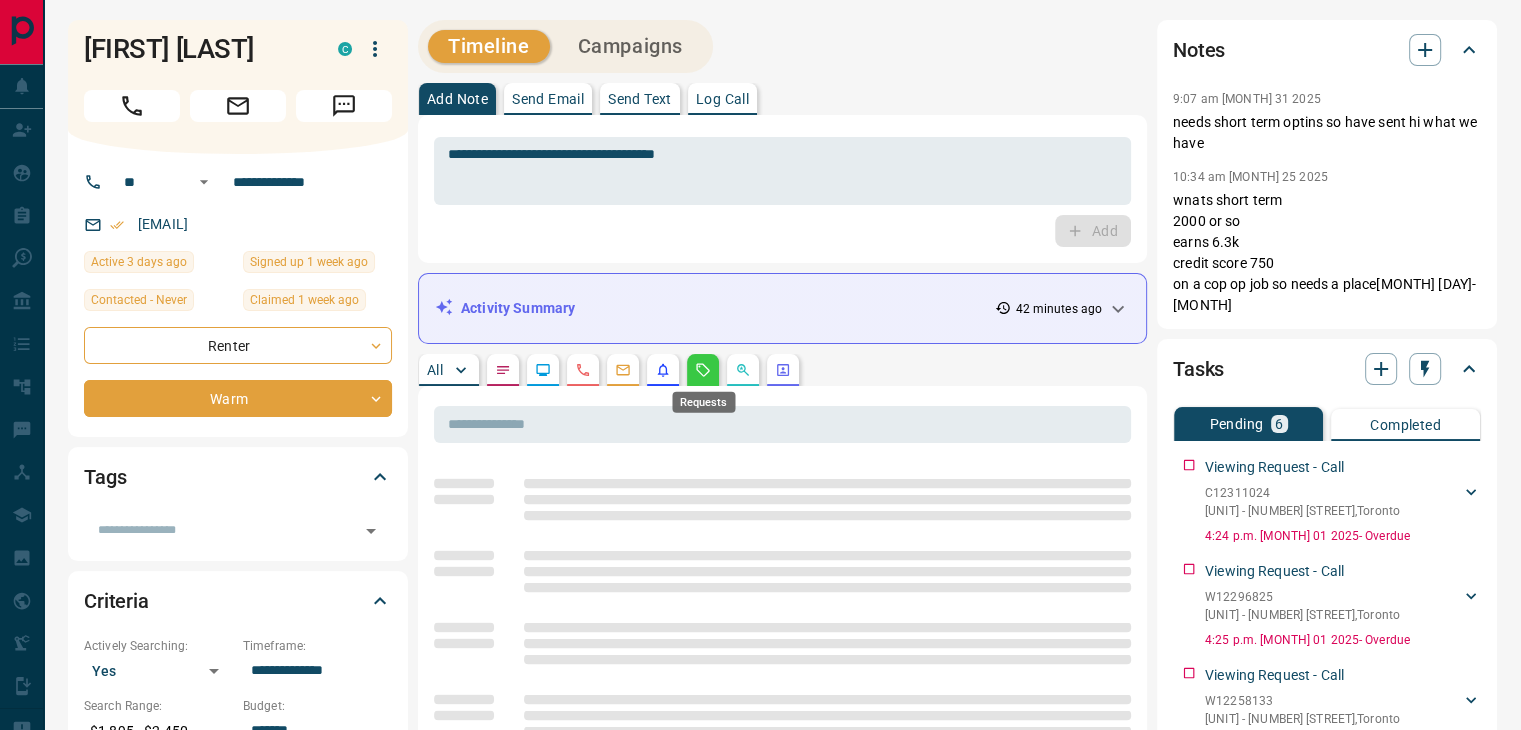 scroll, scrollTop: 0, scrollLeft: 0, axis: both 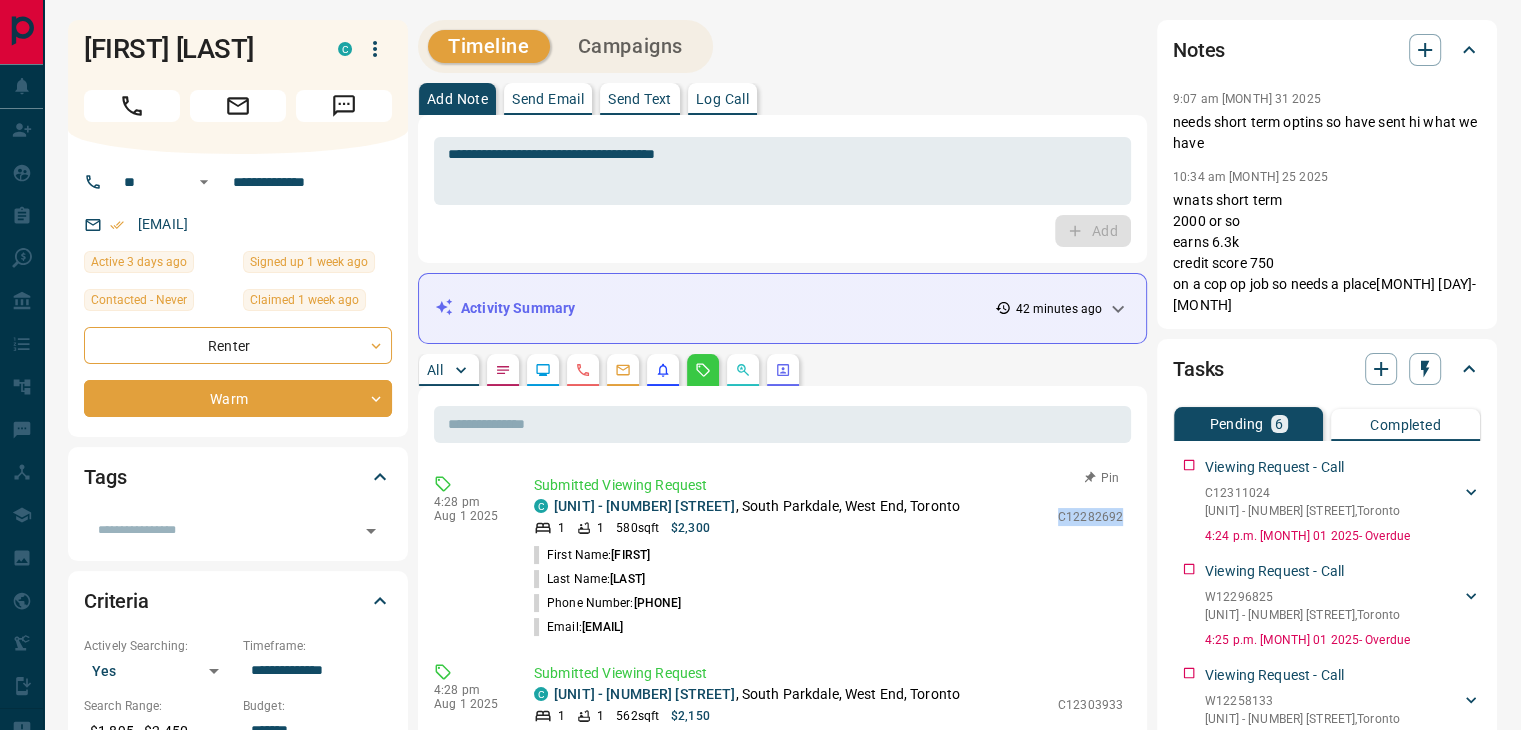 drag, startPoint x: 1044, startPoint y: 517, endPoint x: 1108, endPoint y: 524, distance: 64.381676 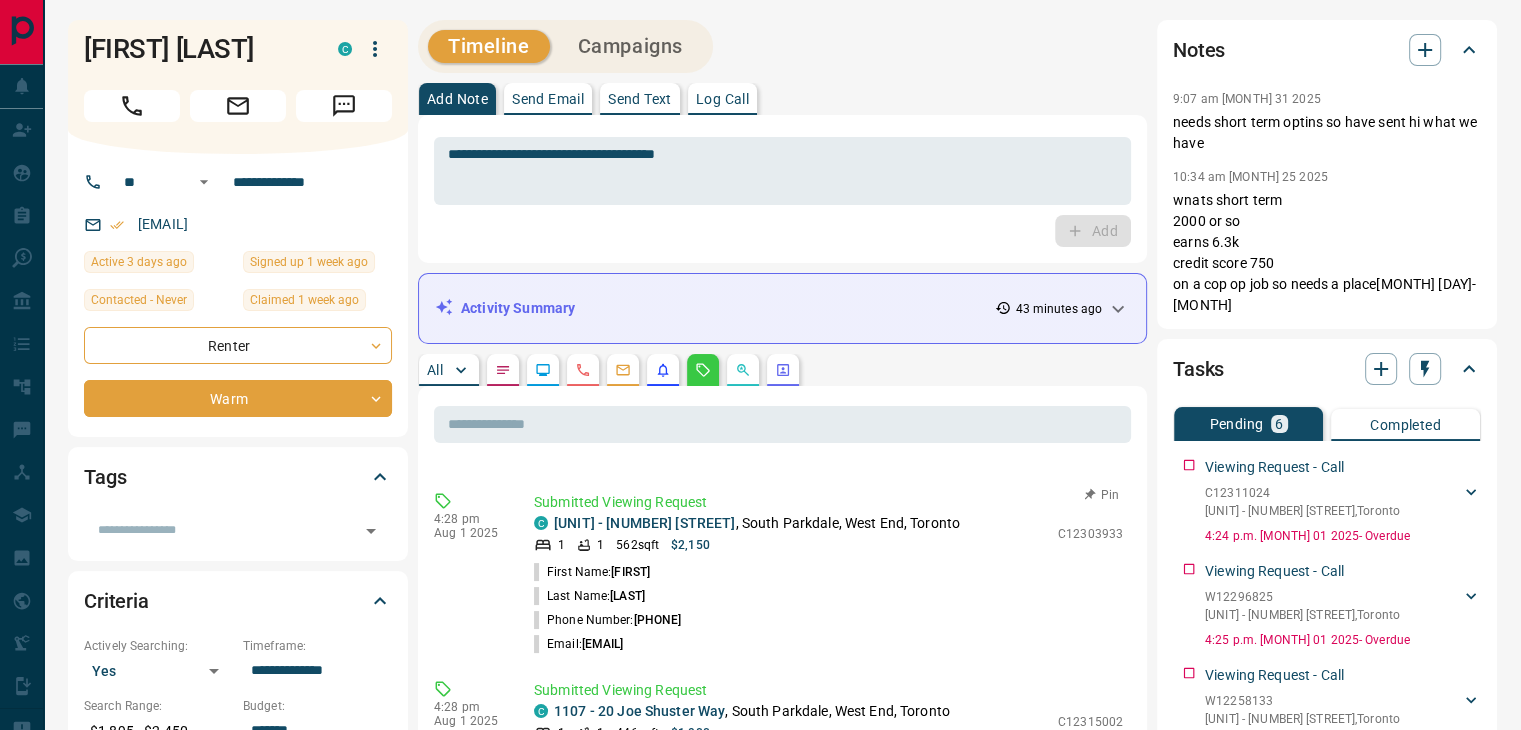 scroll, scrollTop: 200, scrollLeft: 0, axis: vertical 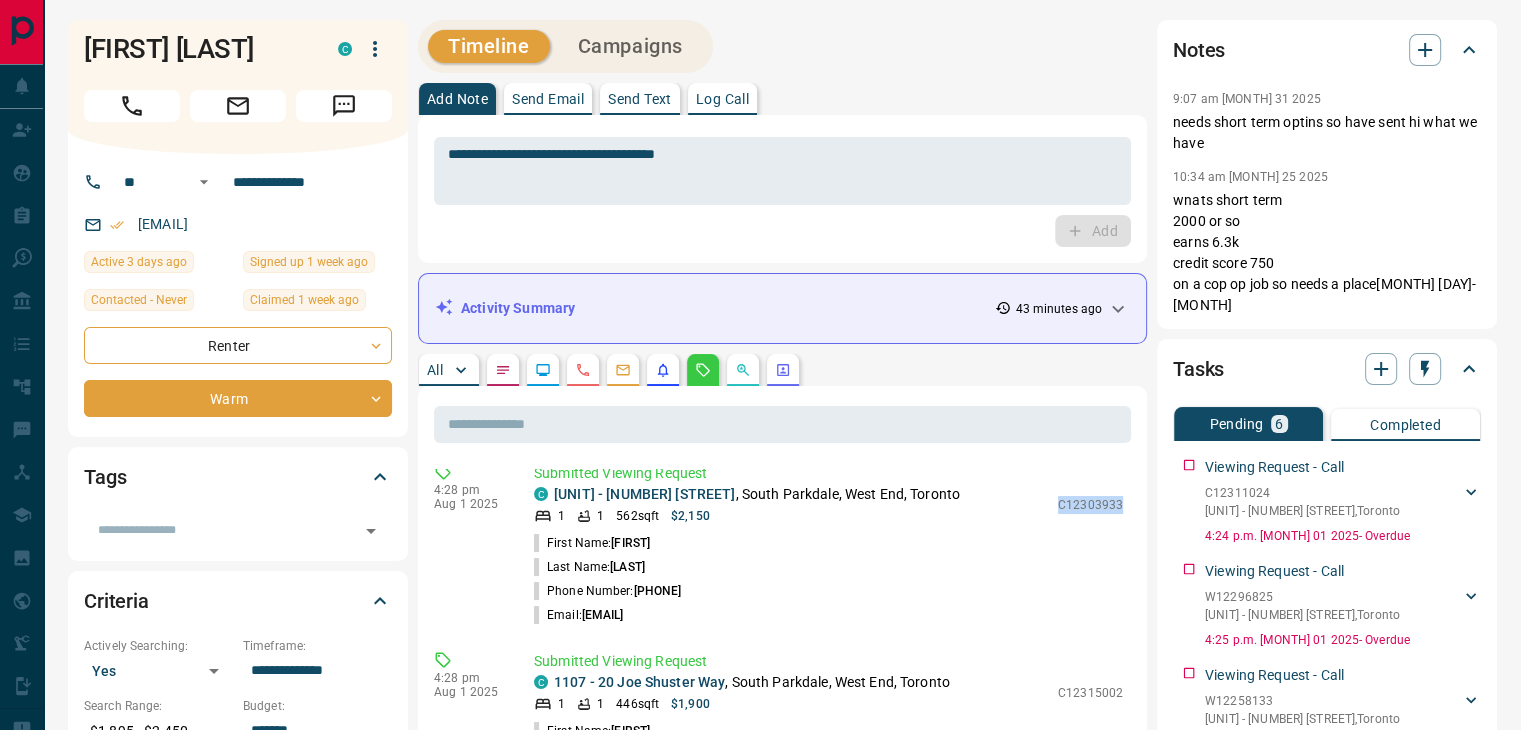 drag, startPoint x: 1041, startPoint y: 503, endPoint x: 1136, endPoint y: 501, distance: 95.02105 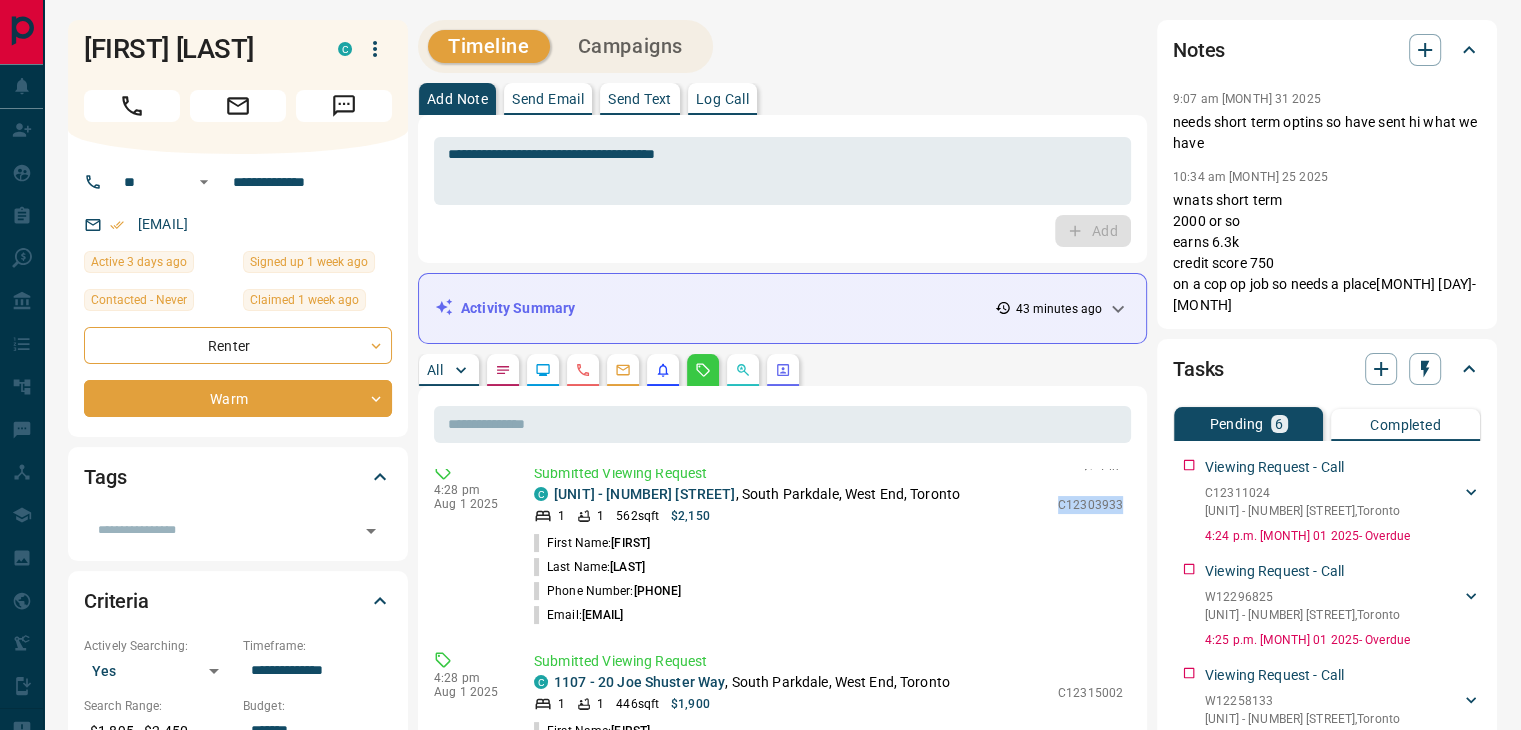 copy on "C12303933" 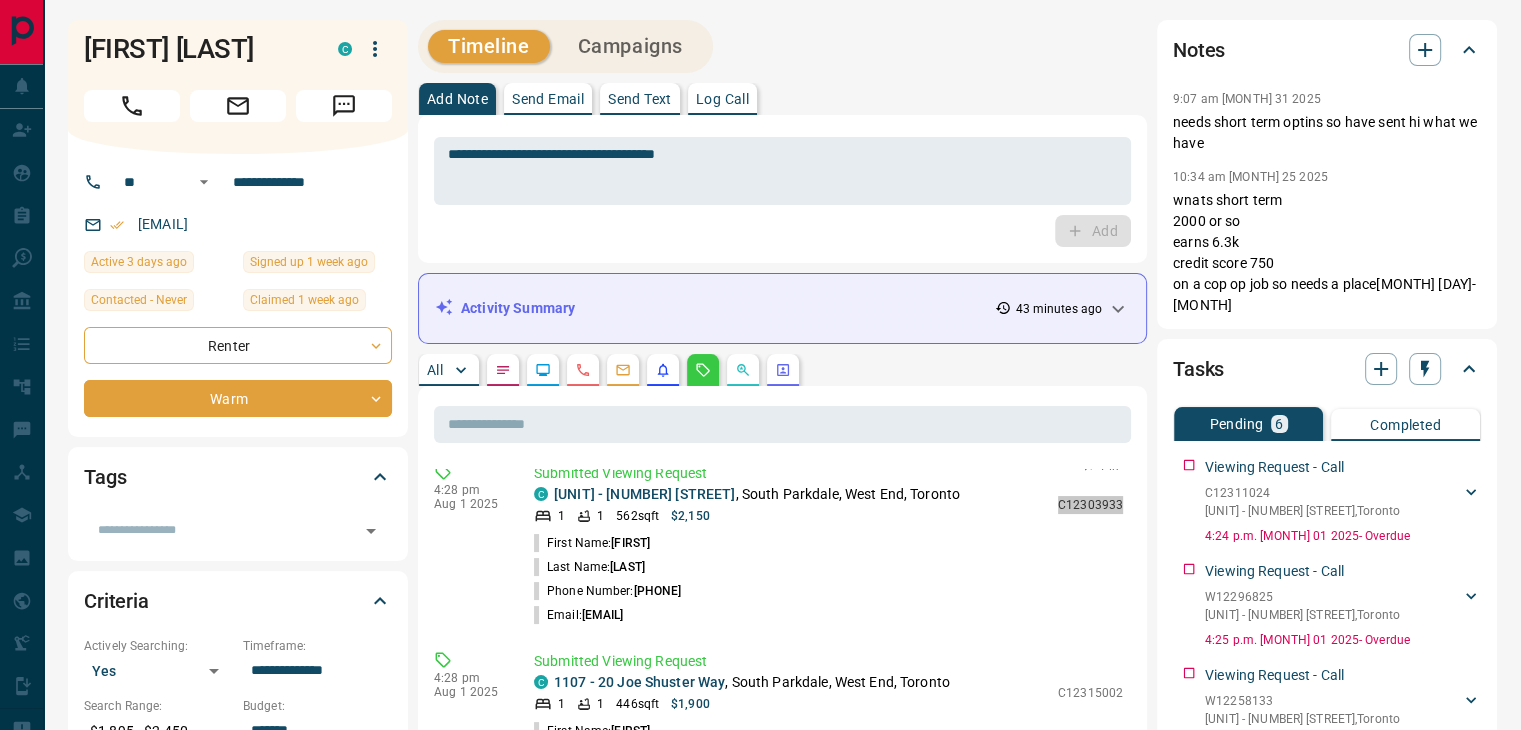 scroll, scrollTop: 216, scrollLeft: 0, axis: vertical 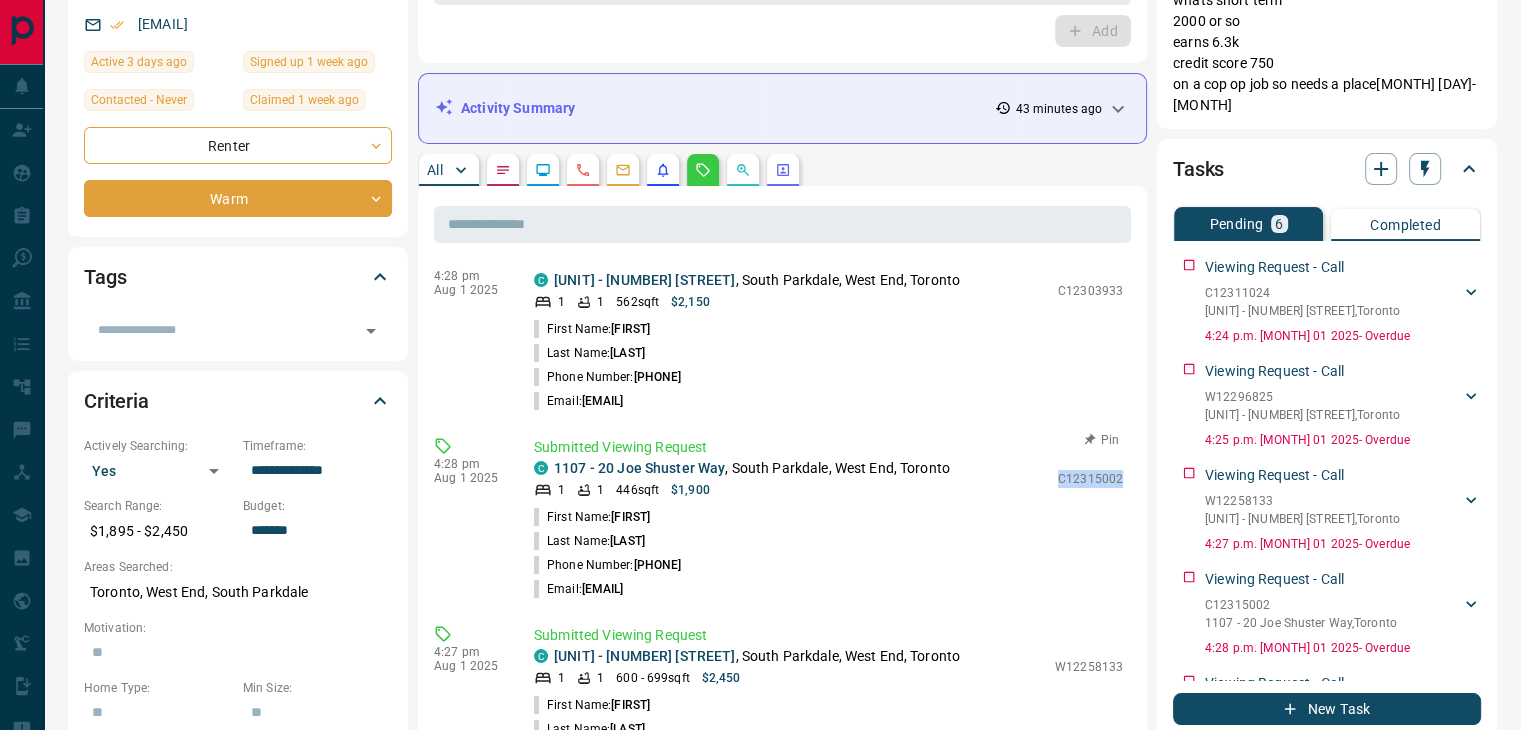 drag, startPoint x: 1036, startPoint y: 479, endPoint x: 1113, endPoint y: 469, distance: 77.64664 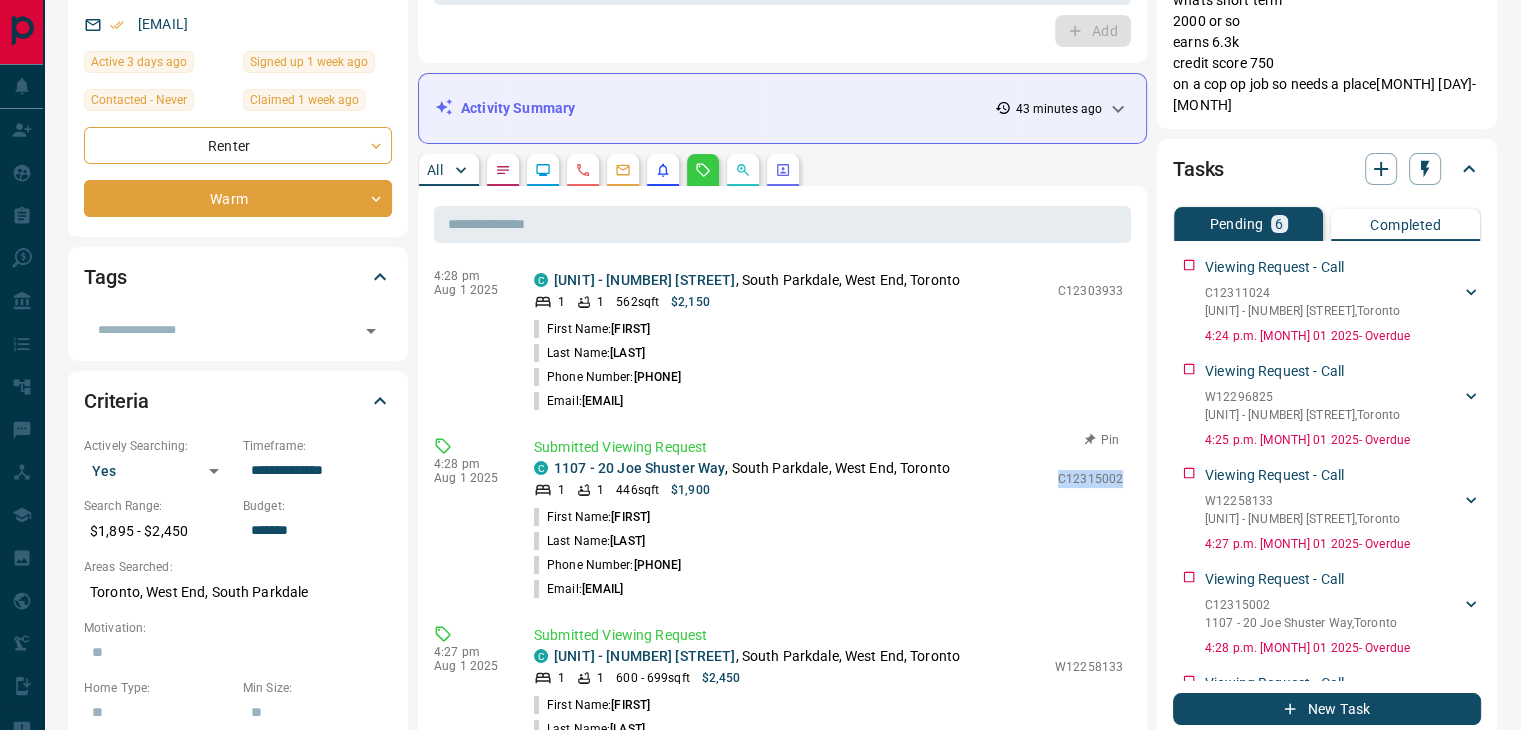 click on "Submitted Viewing Request C 1107 - 20 Joe Shuster Way , South Parkdale, West End, Toronto 1 1 446  sqft $1,900 C12315002 First Name:  Hesam Last Name:  Sarkhosh Phone Number:  4379705434 Email:  hesamsrk@gmail.com" at bounding box center (832, 519) 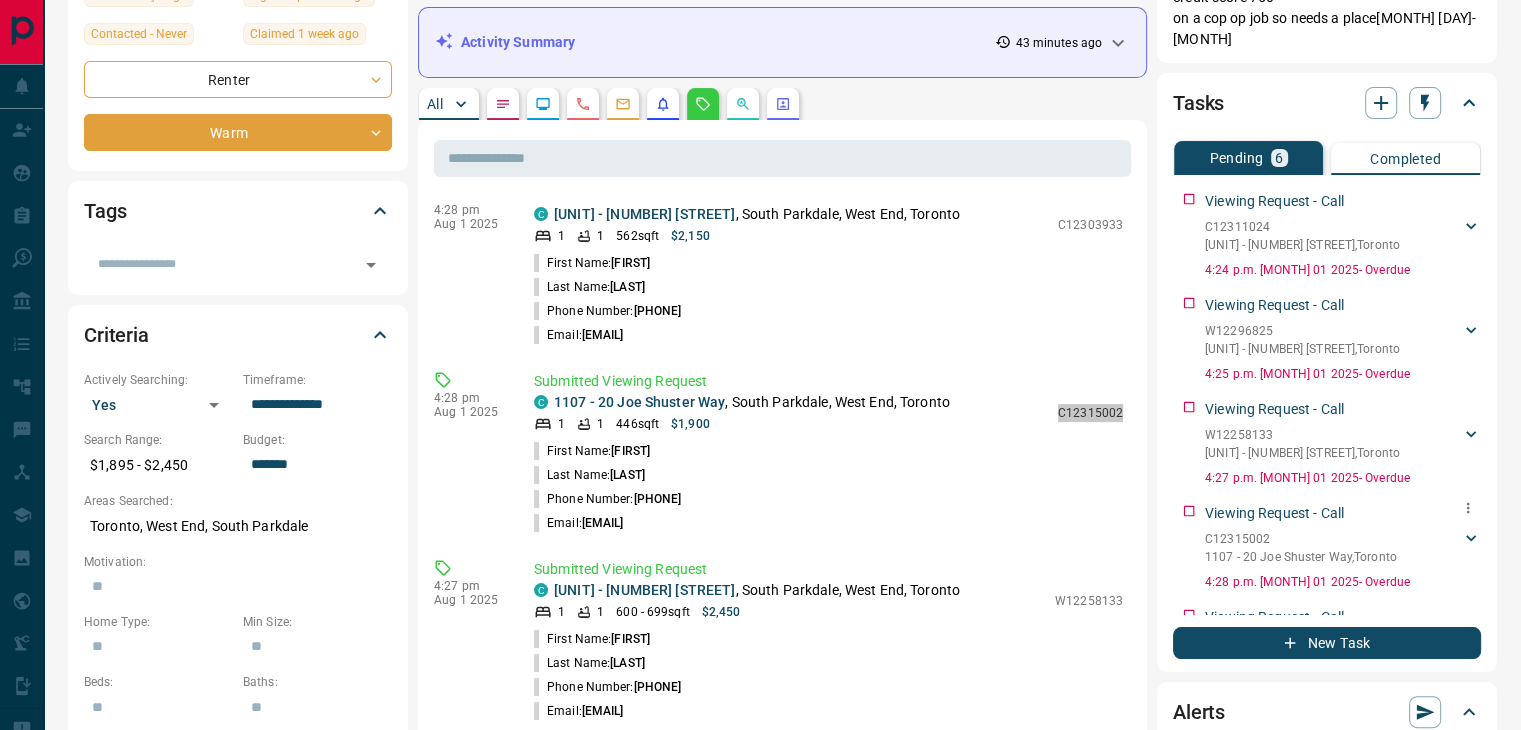 scroll, scrollTop: 300, scrollLeft: 0, axis: vertical 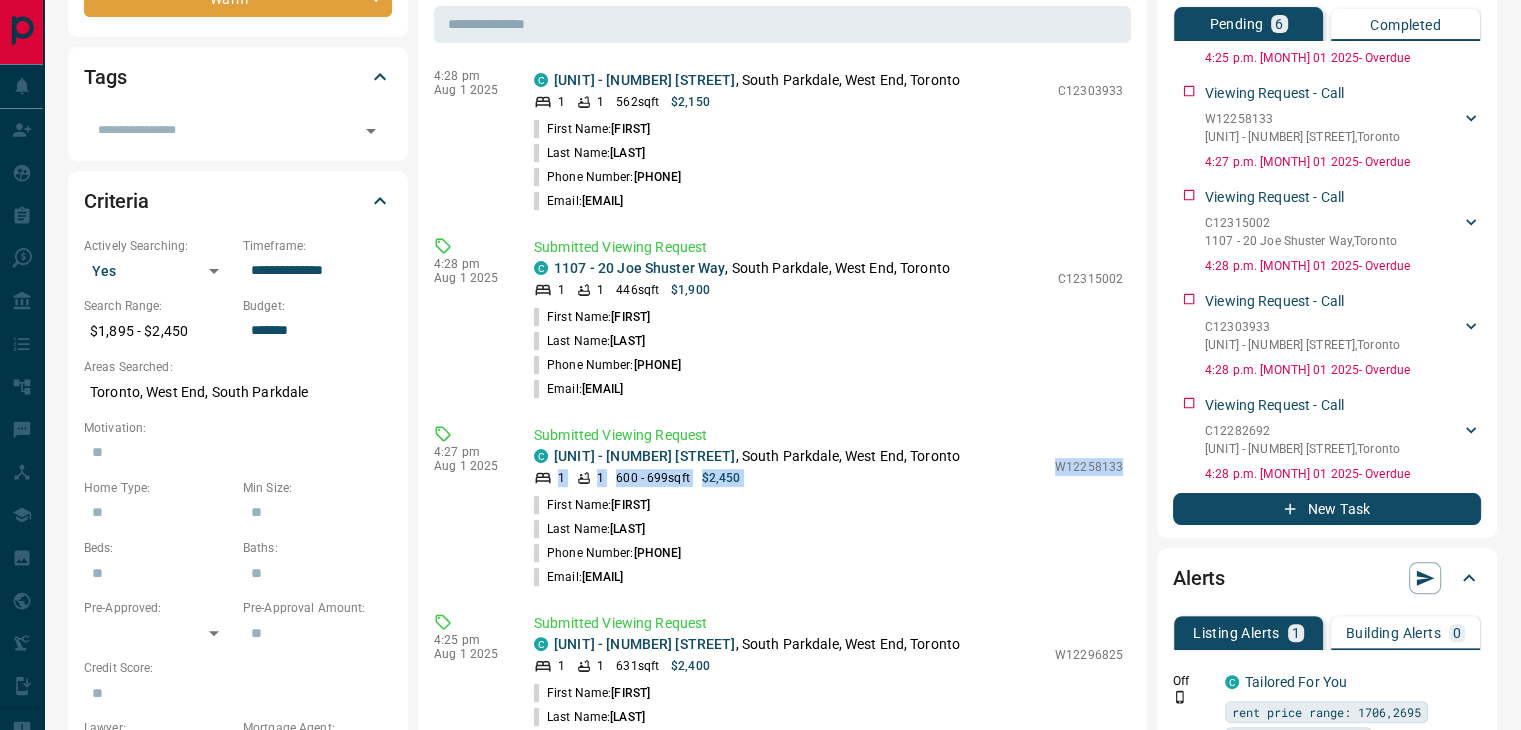 drag, startPoint x: 1033, startPoint y: 461, endPoint x: 1117, endPoint y: 468, distance: 84.29116 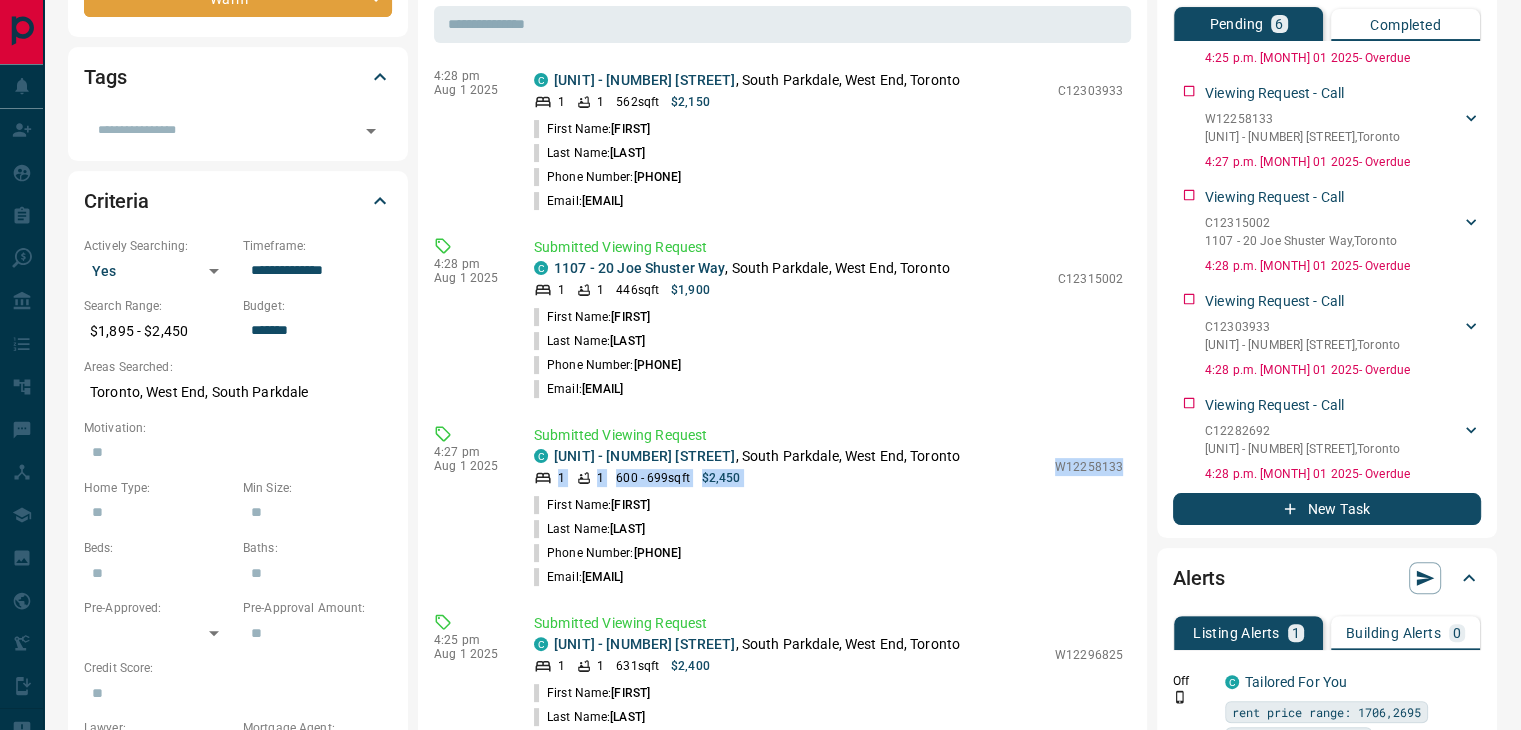 click on "4:28 pm Aug 1 2025 Submitted Viewing Request C 604 - 20 Joe Shuster Way , South Parkdale, West End, Toronto 1 1 580  sqft $2,300 C12282692 First Name:  Hesam Last Name:  Sarkhosh Phone Number:  4379705434 Email:  hesamsrk@gmail.com 4:28 pm Aug 1 2025 Submitted Viewing Request C 1114 - 20 Joe Shuster Way , South Parkdale, West End, Toronto 1 1 562  sqft $2,150 C12303933 First Name:  Hesam Last Name:  Sarkhosh Phone Number:  4379705434 Email:  hesamsrk@gmail.com 4:28 pm Aug 1 2025 Submitted Viewing Request C 1107 - 20 Joe Shuster Way , South Parkdale, West End, Toronto 1 1 446  sqft $1,900 C12315002 First Name:  Hesam Last Name:  Sarkhosh Phone Number:  4379705434 Email:  hesamsrk@gmail.com 4:27 pm Aug 1 2025 Submitted Viewing Request C LPH 18 - 270 Dufferin Street , South Parkdale, West End, Toronto 1 1 600 - 699  sqft $2,450 W12258133 First Name:  Hesam Last Name:  Sarkhosh Phone Number:  4379705434 Email:  hesamsrk@gmail.com 4:25 pm Aug 1 2025 Submitted Viewing Request C 1022 - 270 Dufferin Street 1 1 631 C" at bounding box center (782, 869) 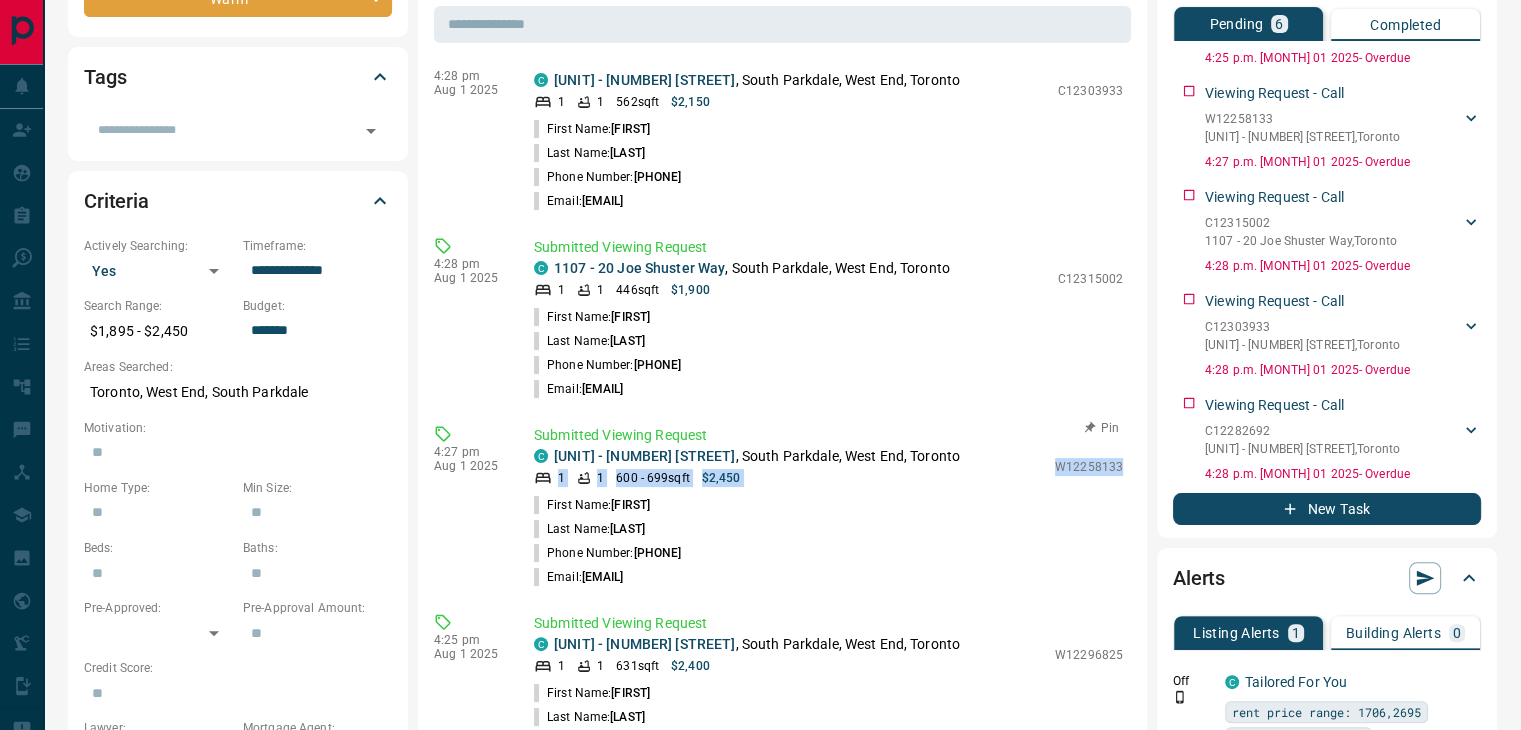 copy on "1 1 600 - 699  sqft $2,450 W12258133" 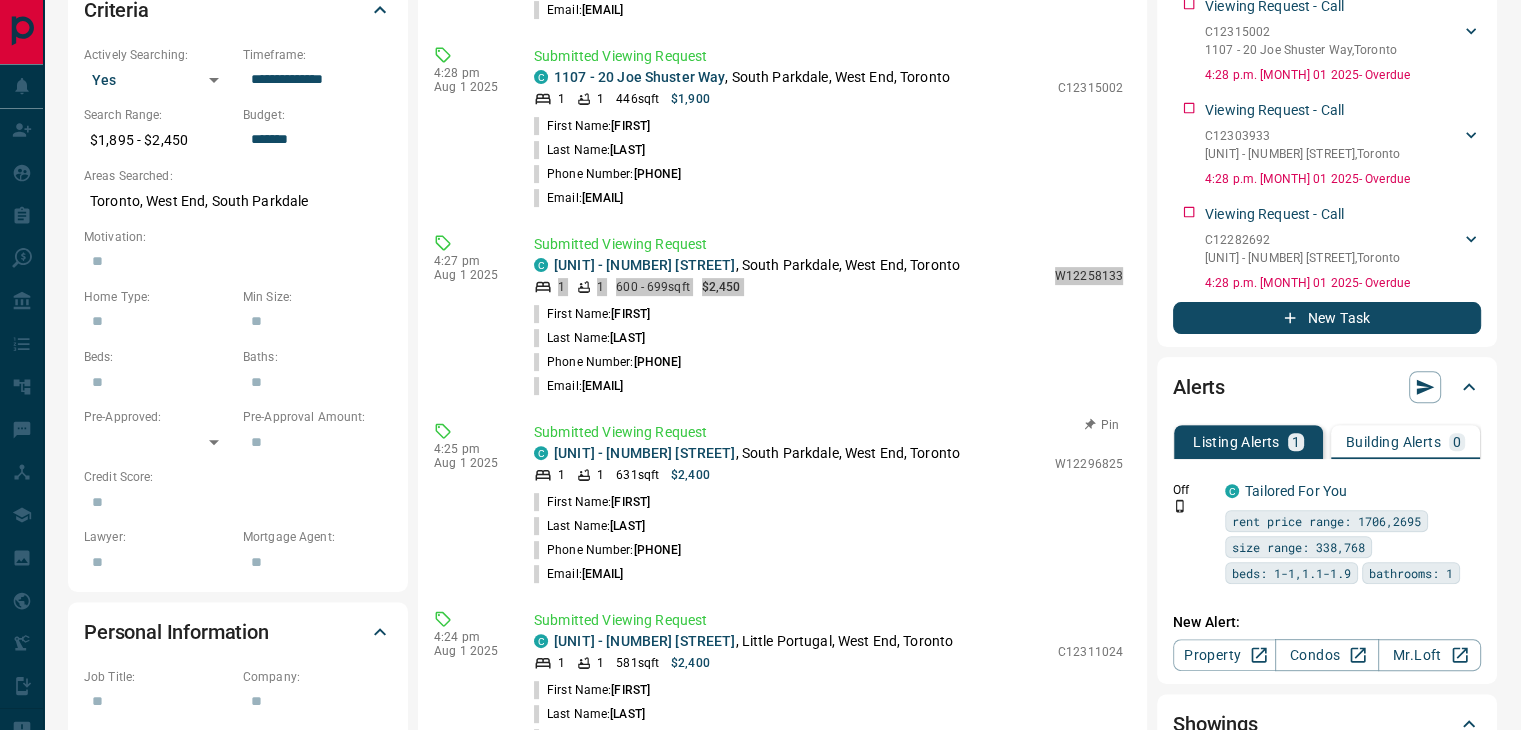 scroll, scrollTop: 600, scrollLeft: 0, axis: vertical 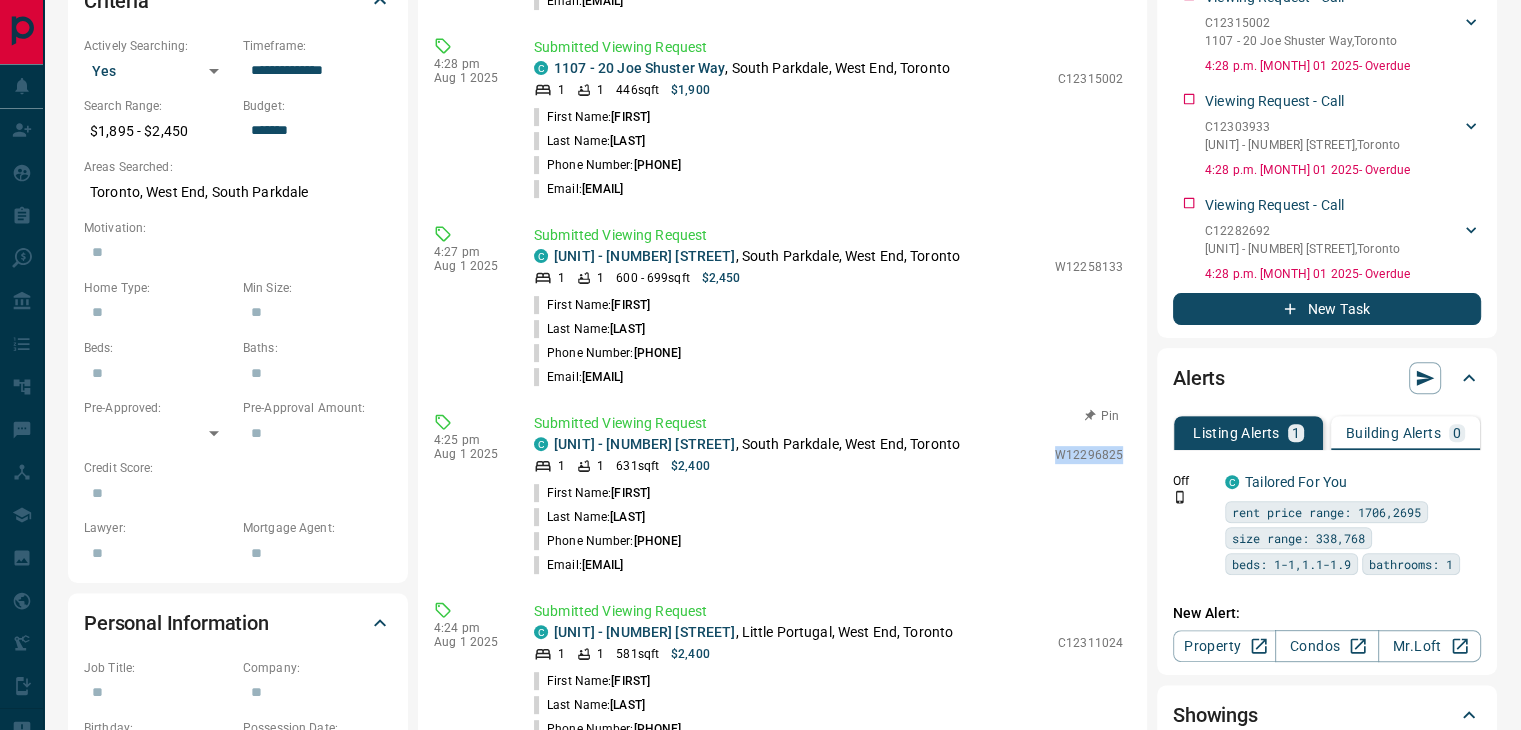 drag, startPoint x: 1044, startPoint y: 455, endPoint x: 1106, endPoint y: 450, distance: 62.201286 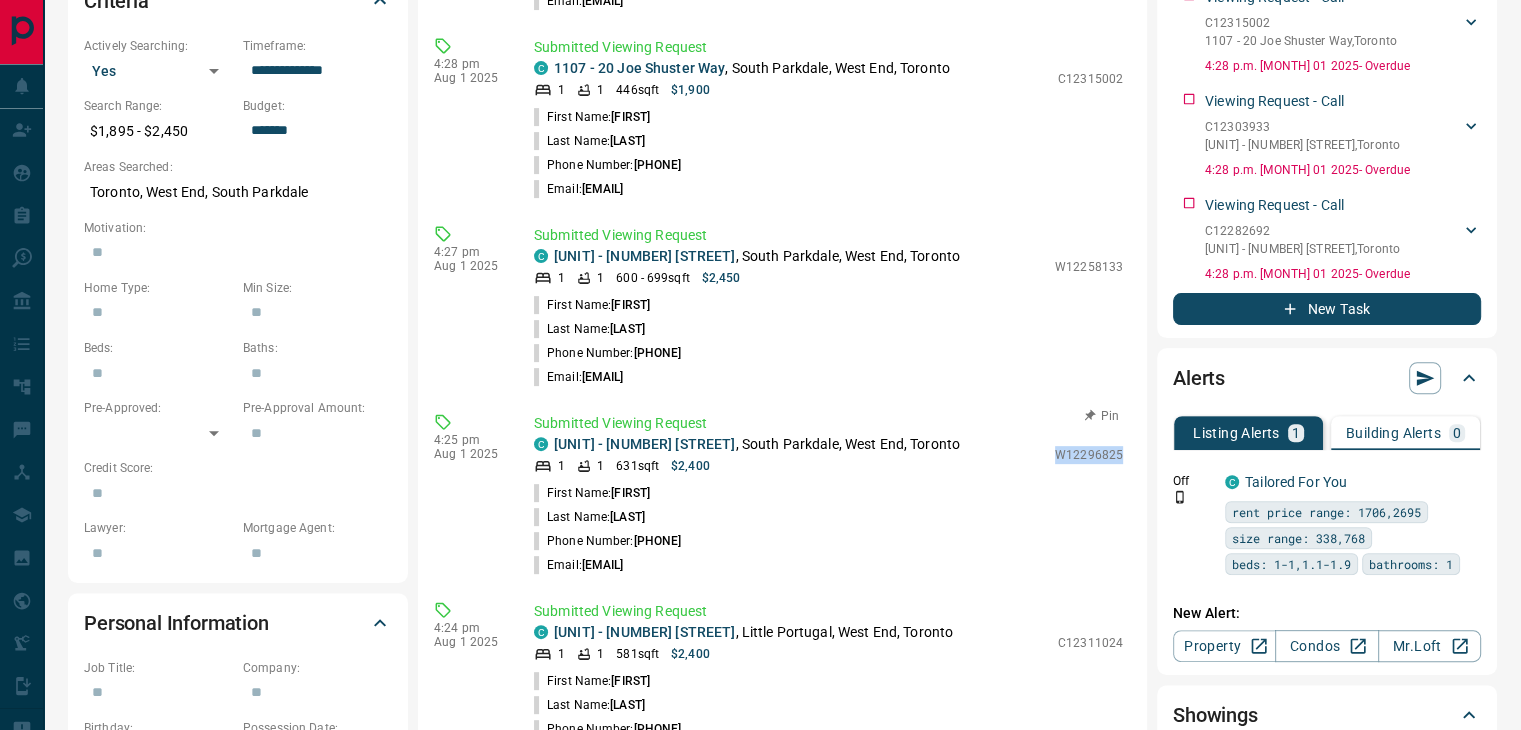 click on "W12296825" at bounding box center (1089, 455) 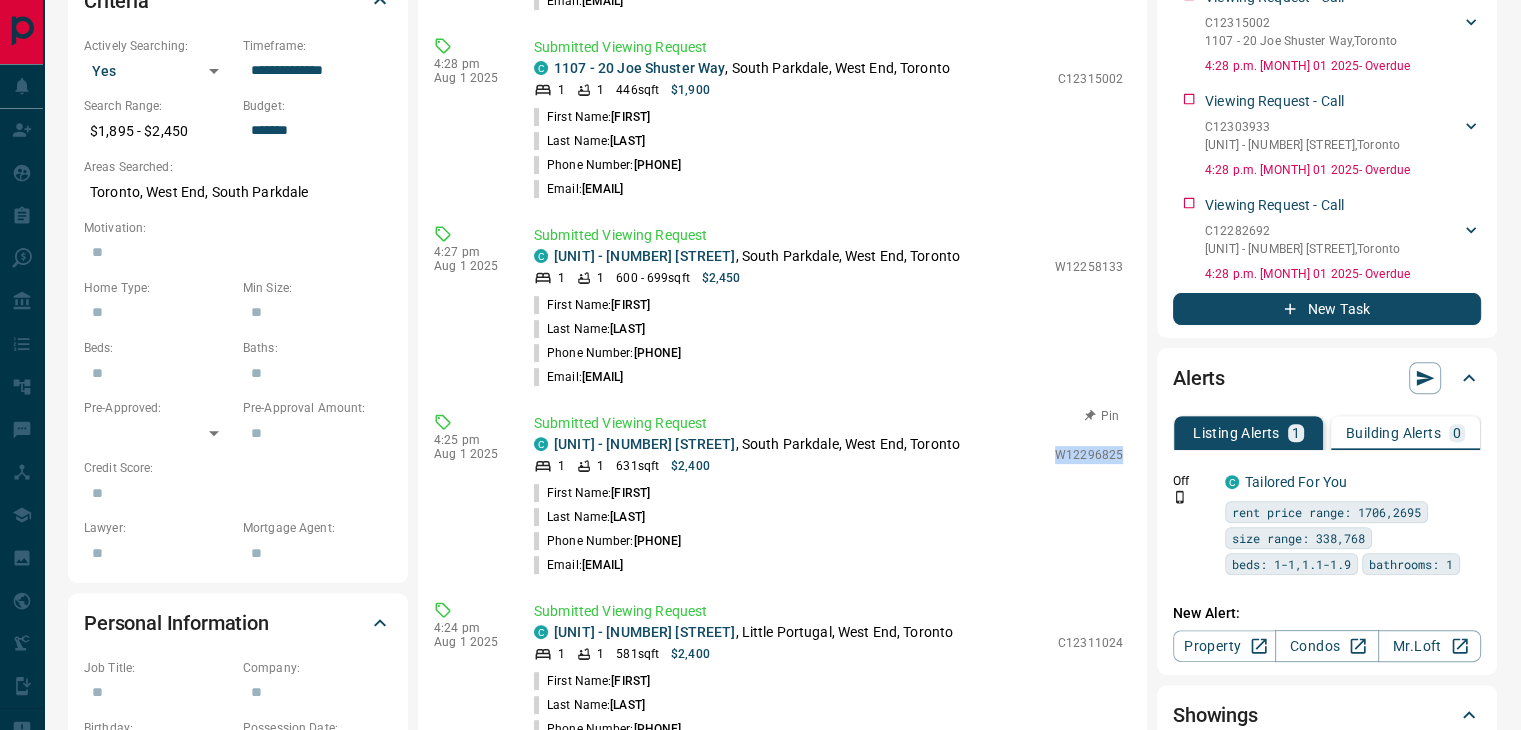 copy on "W12296825" 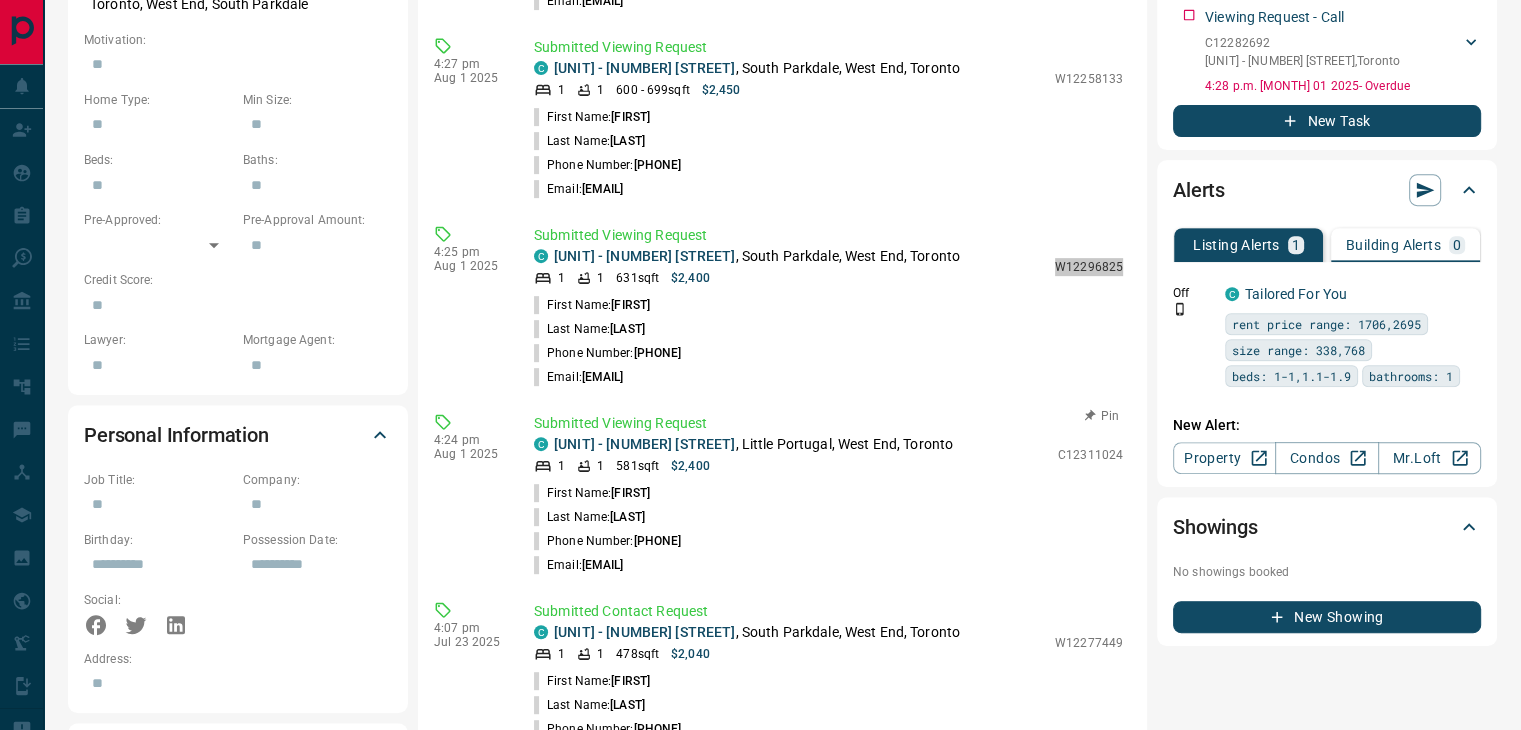 scroll, scrollTop: 800, scrollLeft: 0, axis: vertical 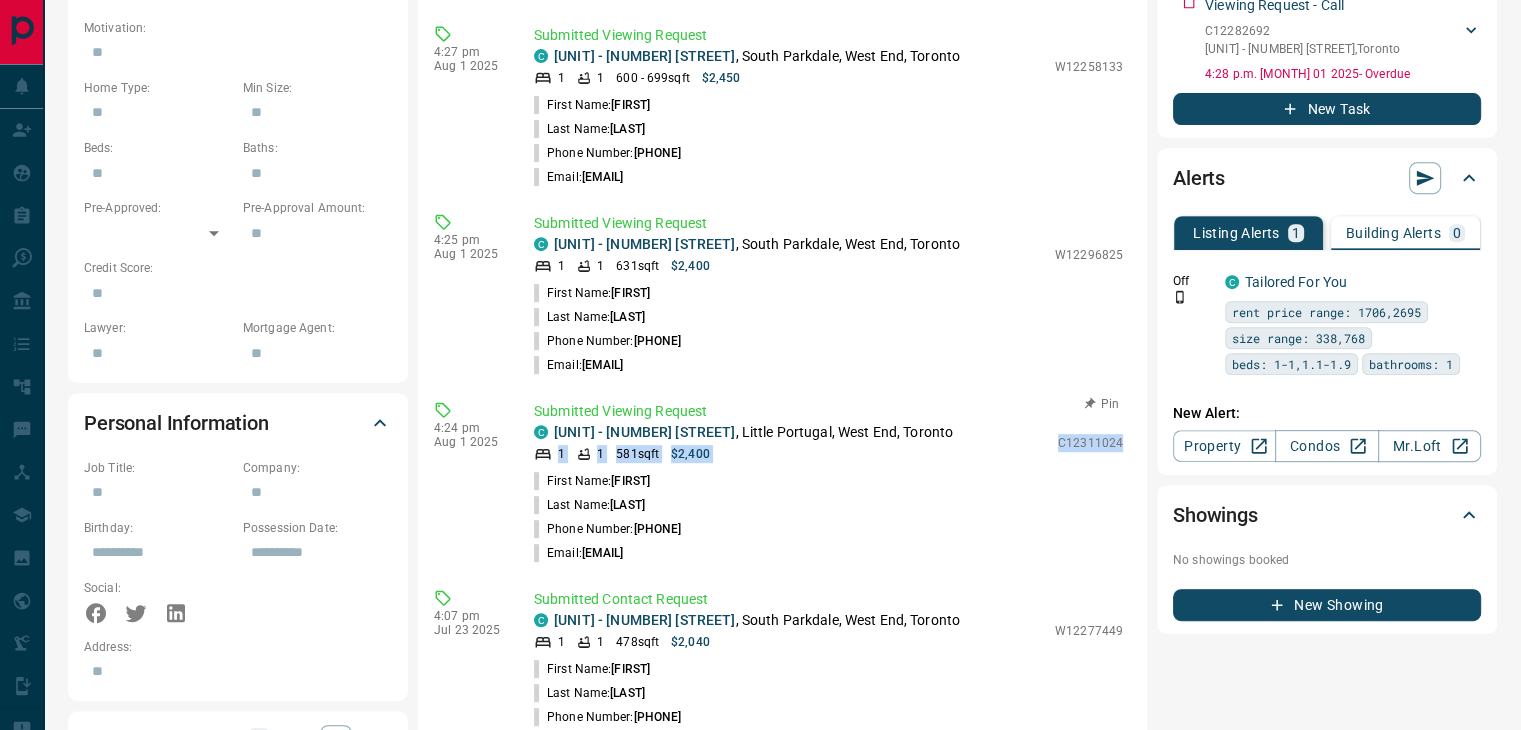 drag, startPoint x: 1039, startPoint y: 437, endPoint x: 1109, endPoint y: 445, distance: 70.45566 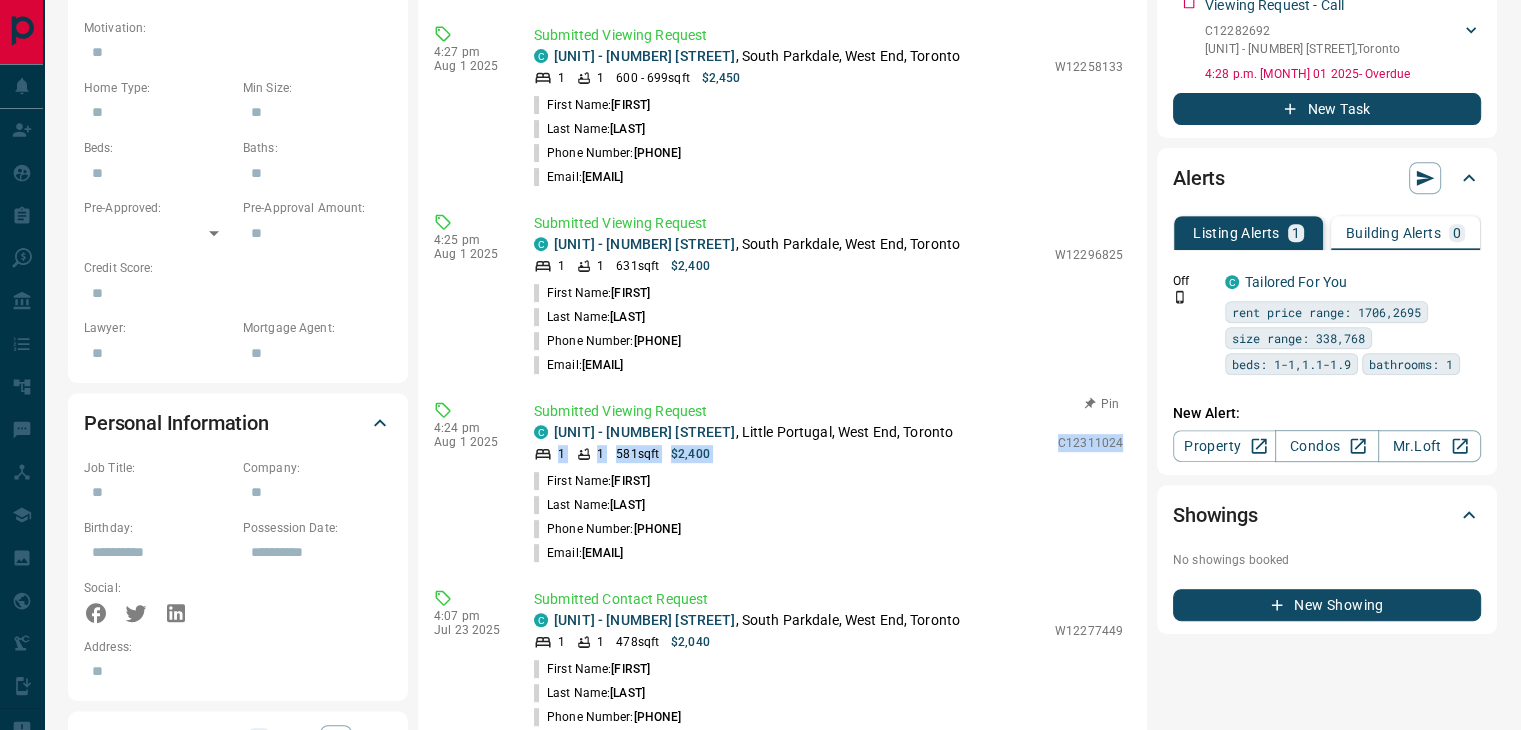 click on "Submitted Viewing Request C 208 - 8 Dovercourt Road , Little Portugal, West End, Toronto 1 1 581  sqft $2,400 C12311024 First Name:  Hesam Last Name:  Sarkhosh Phone Number:  4379705434 Email:  hesamsrk@gmail.com" at bounding box center (832, 483) 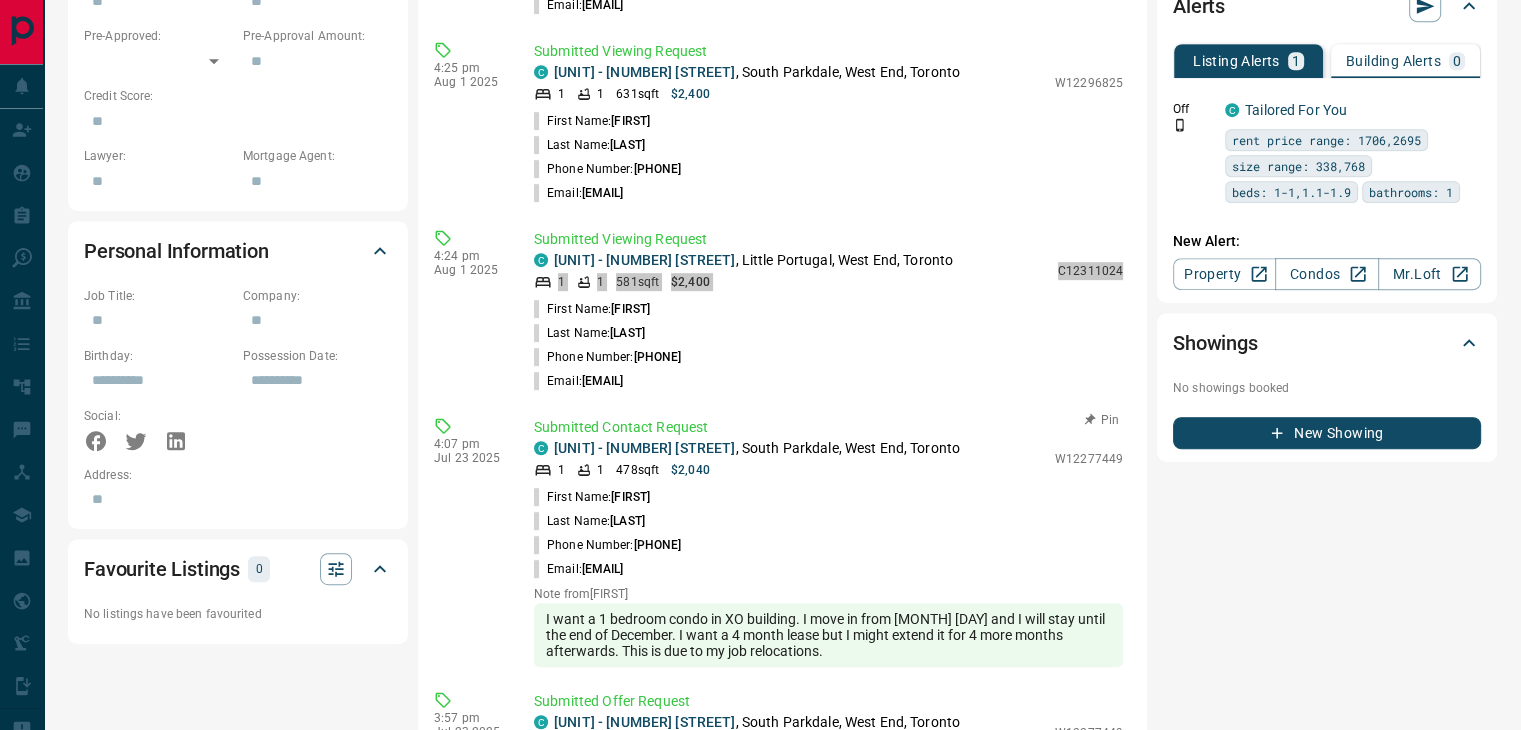 scroll, scrollTop: 1100, scrollLeft: 0, axis: vertical 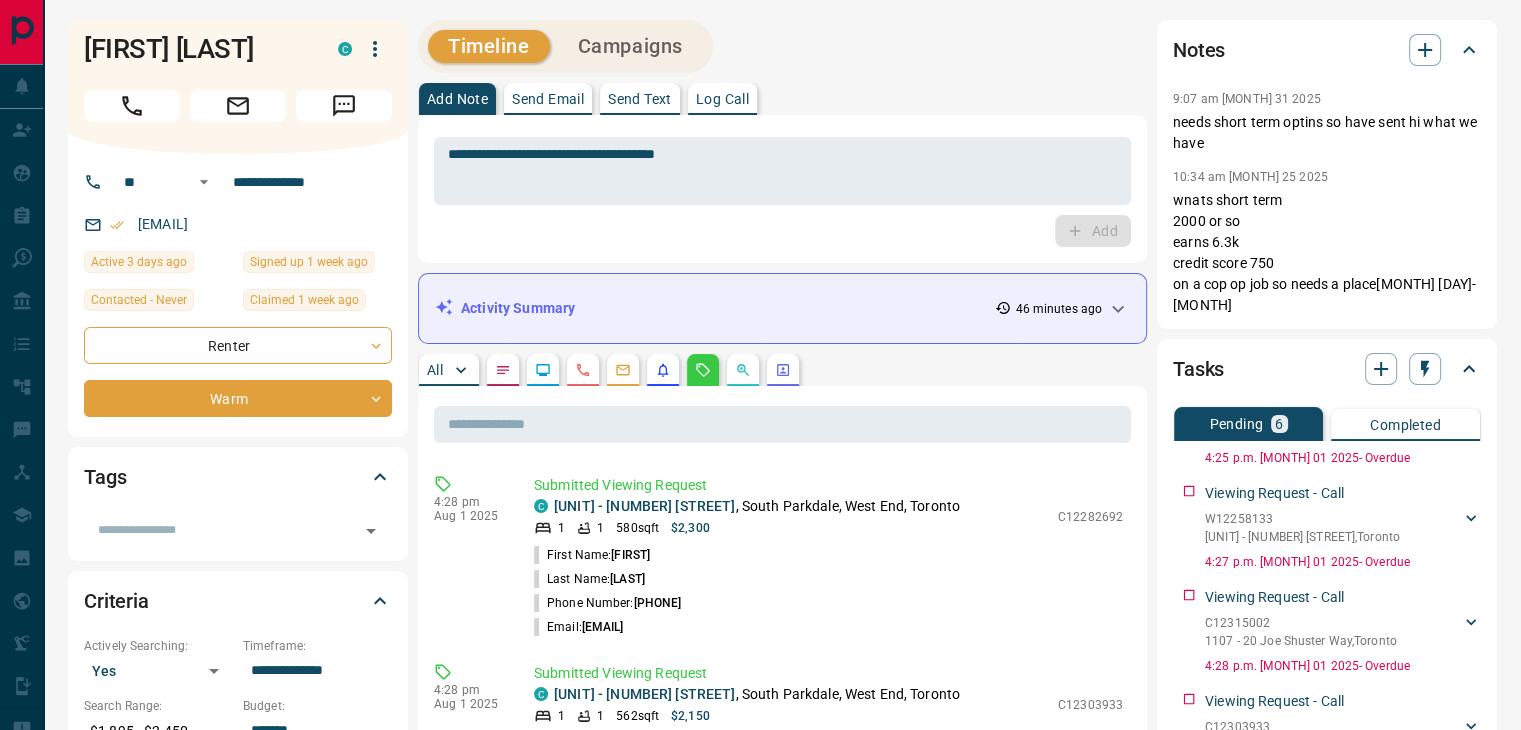 click on "Activity Summary 46 minutes ago" at bounding box center (782, 308) 